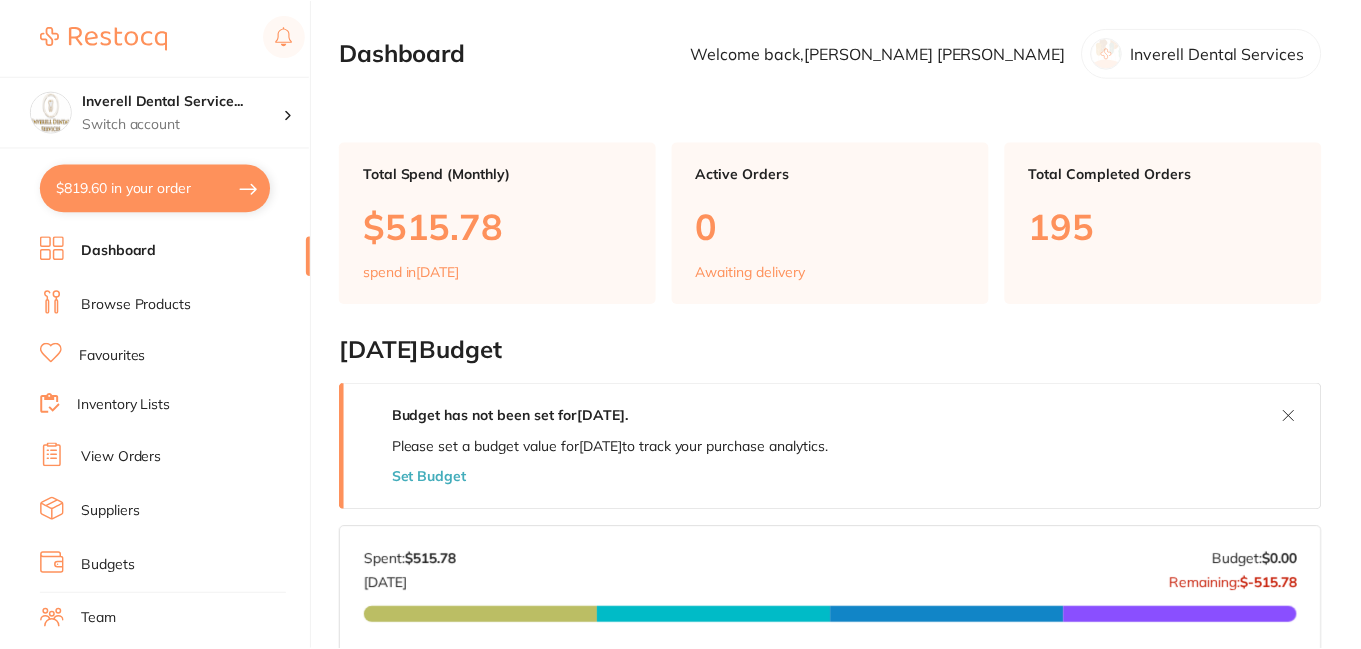 scroll, scrollTop: 0, scrollLeft: 0, axis: both 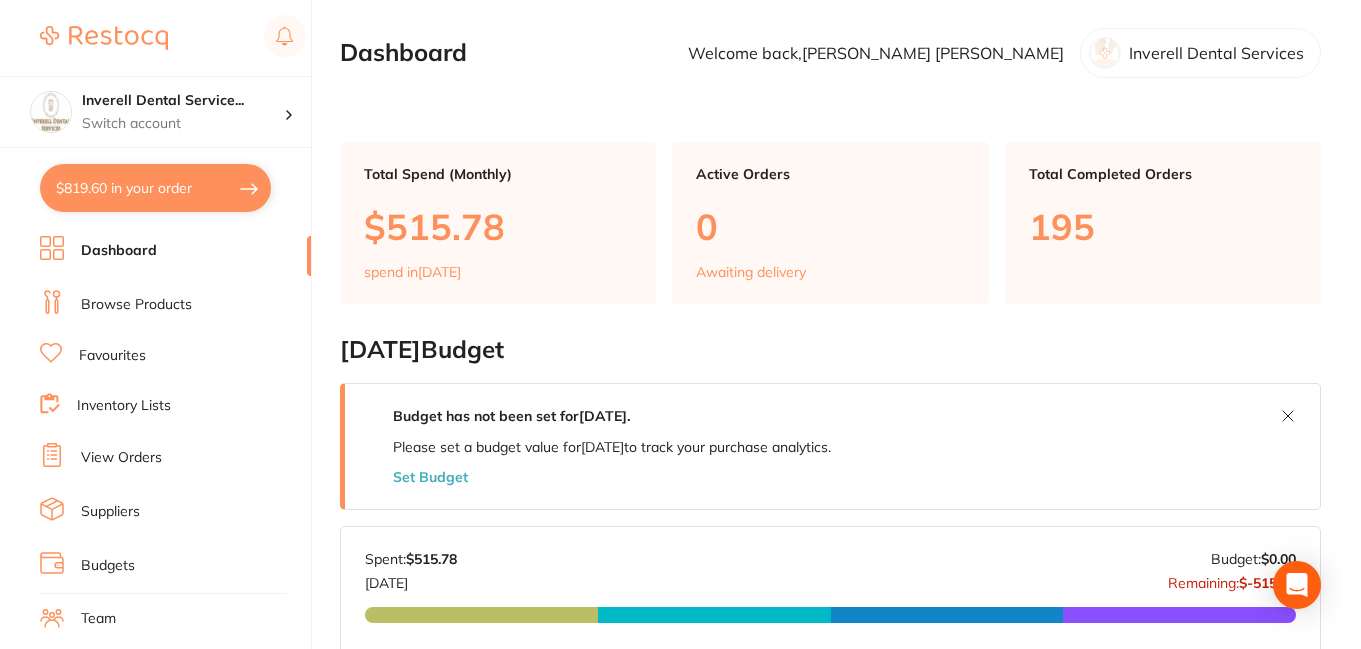 click on "Browse Products" at bounding box center [136, 305] 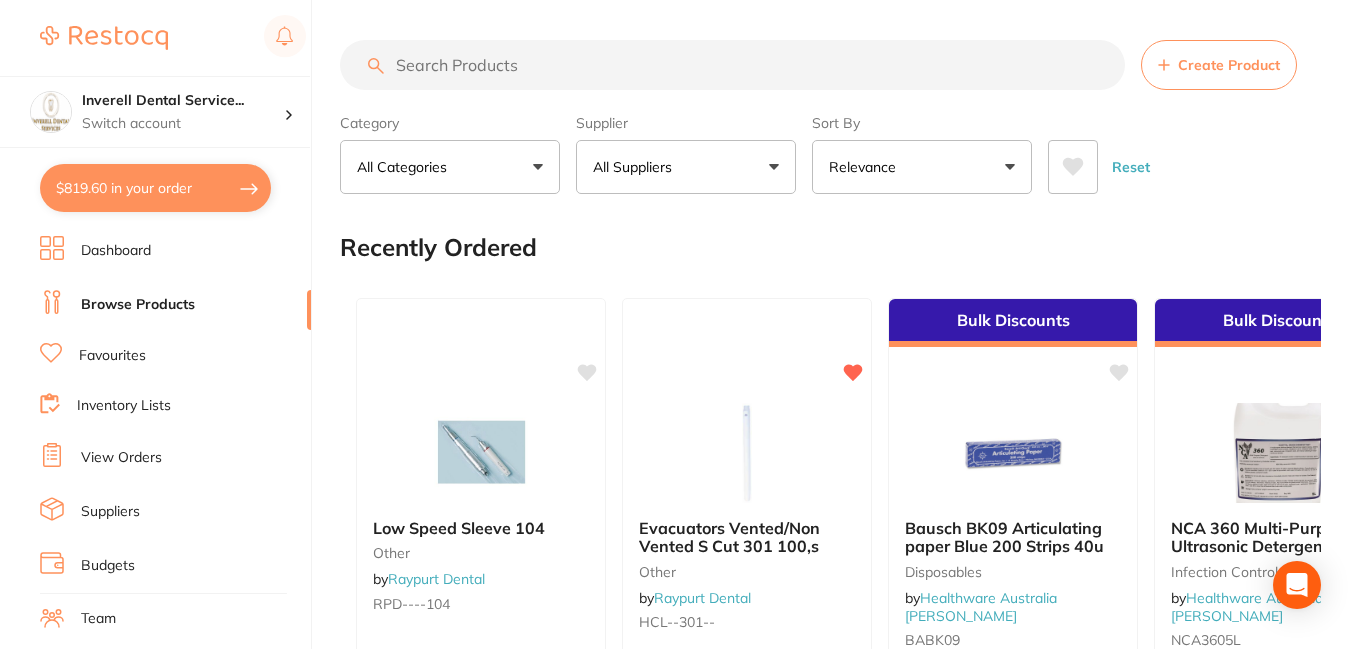 click at bounding box center (732, 65) 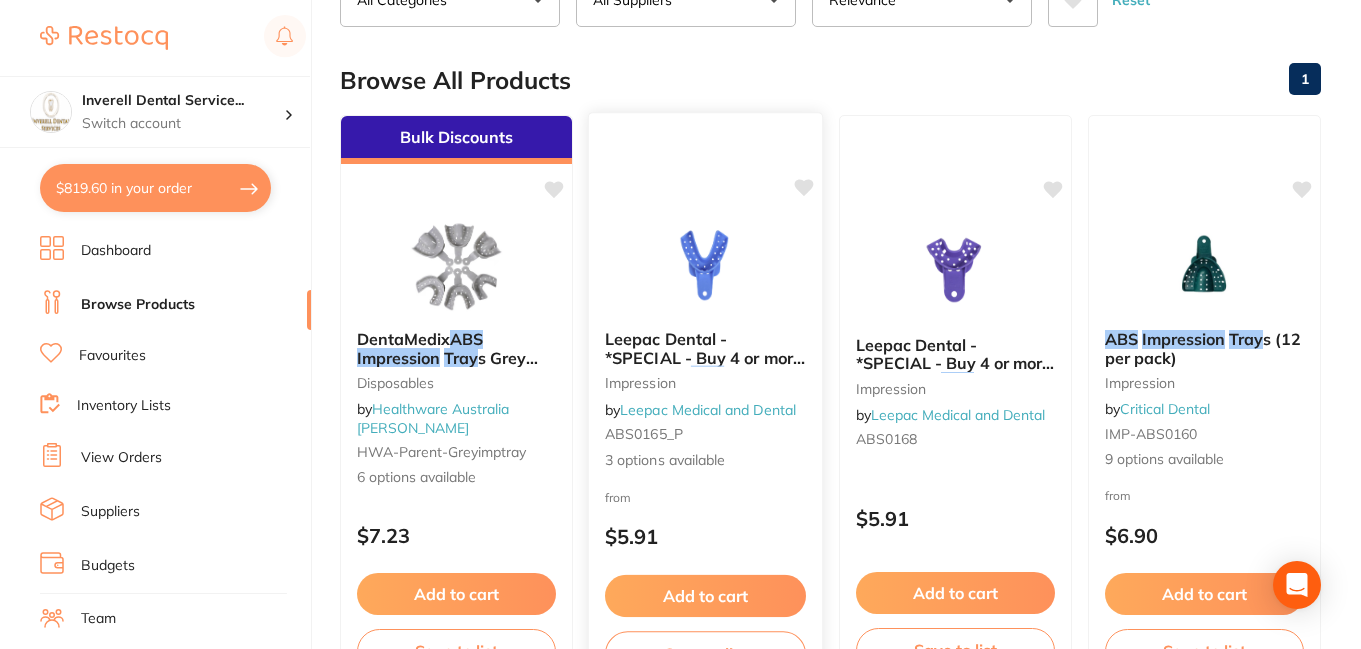 scroll, scrollTop: 200, scrollLeft: 0, axis: vertical 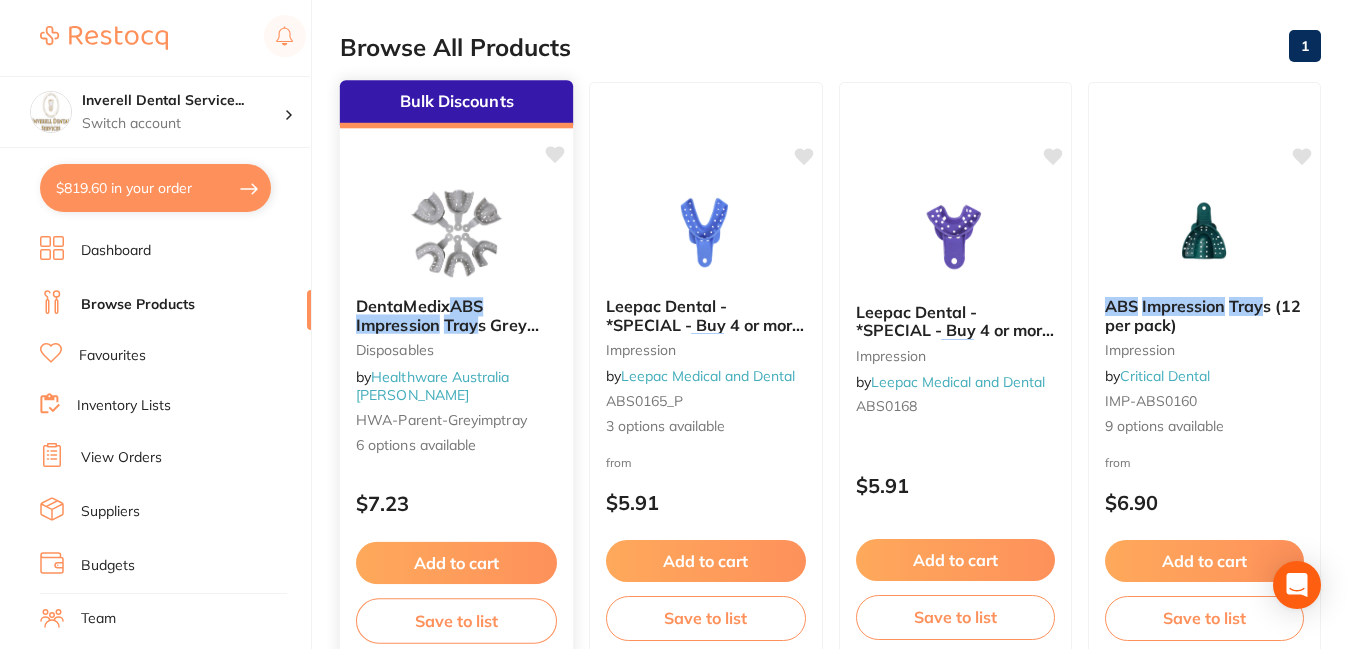 click on "DentaMedix" at bounding box center [403, 306] 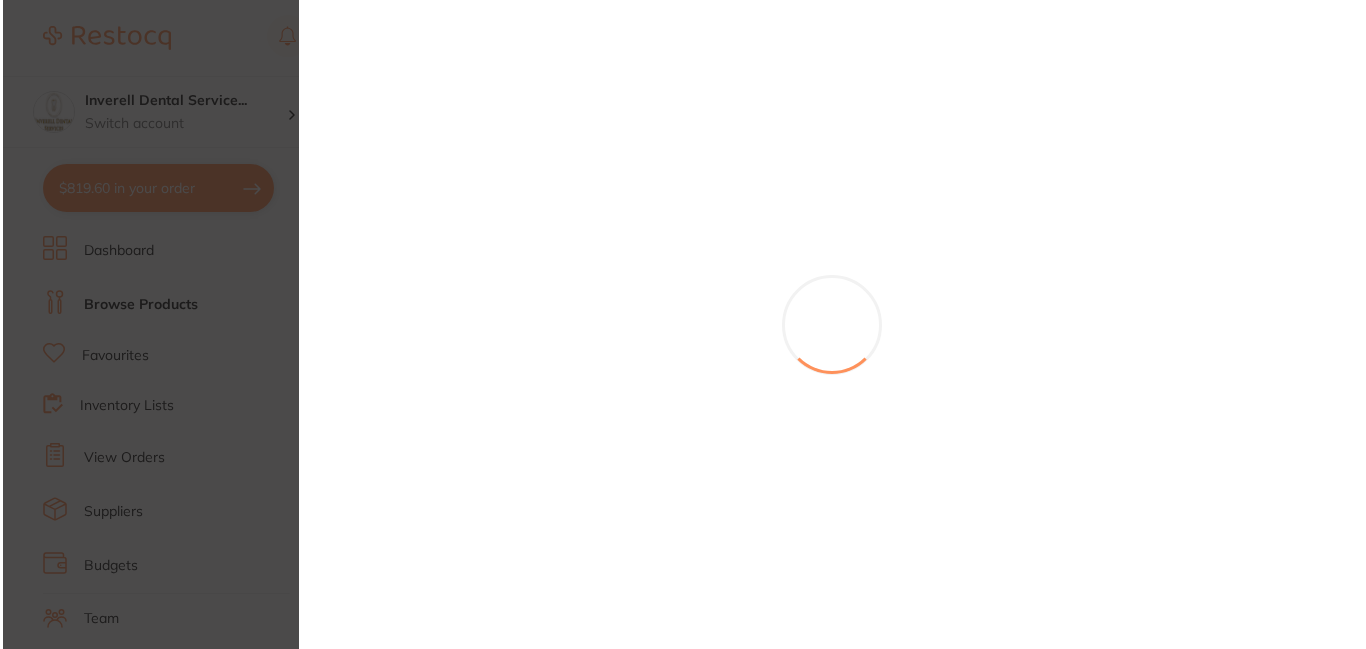scroll, scrollTop: 0, scrollLeft: 0, axis: both 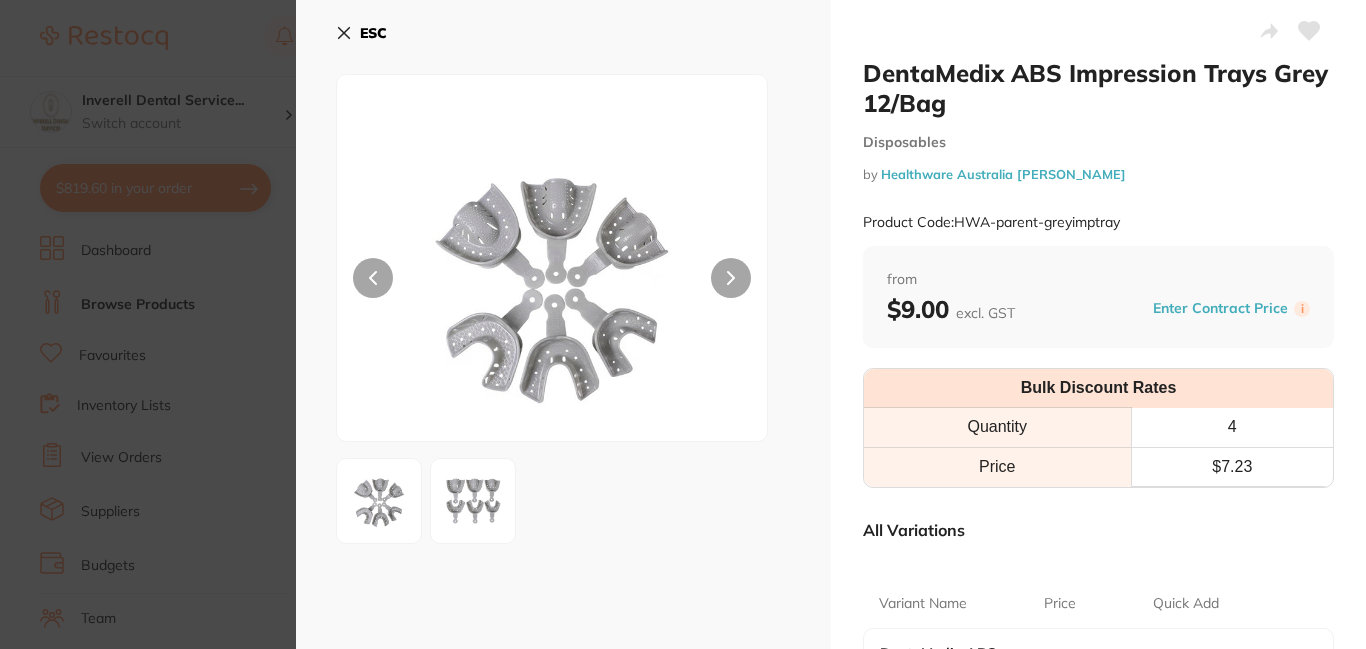 click 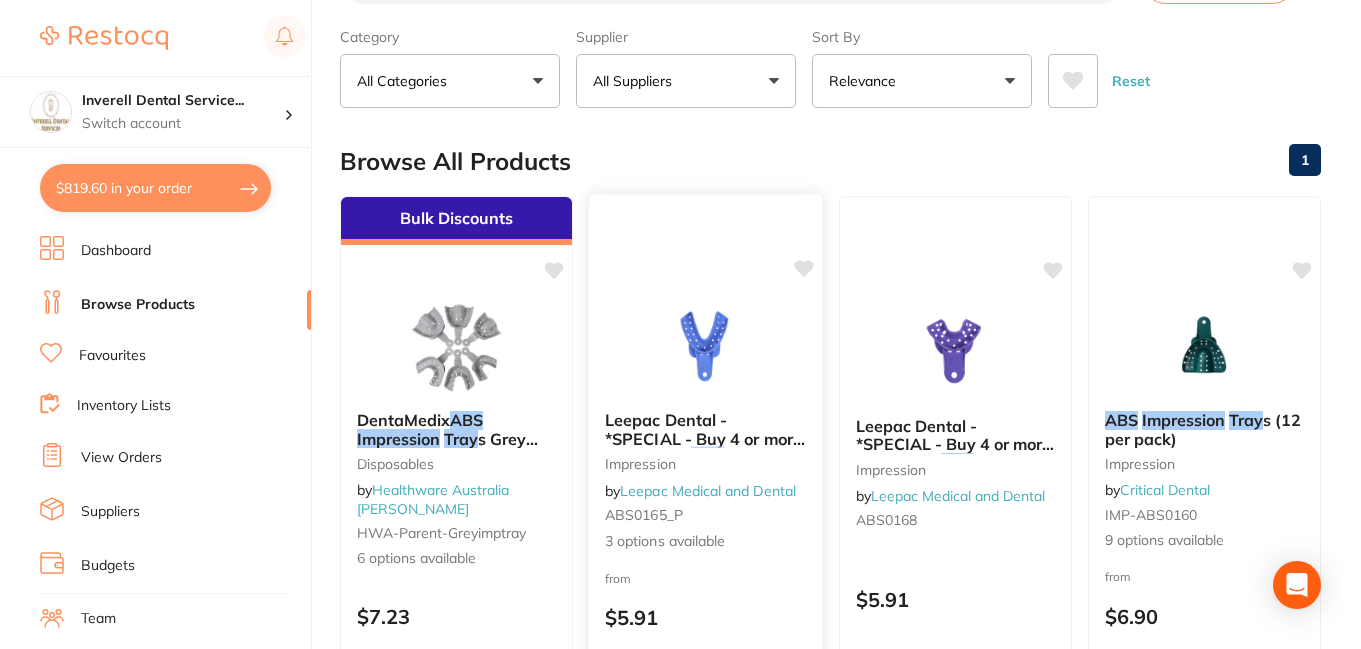 scroll, scrollTop: 0, scrollLeft: 0, axis: both 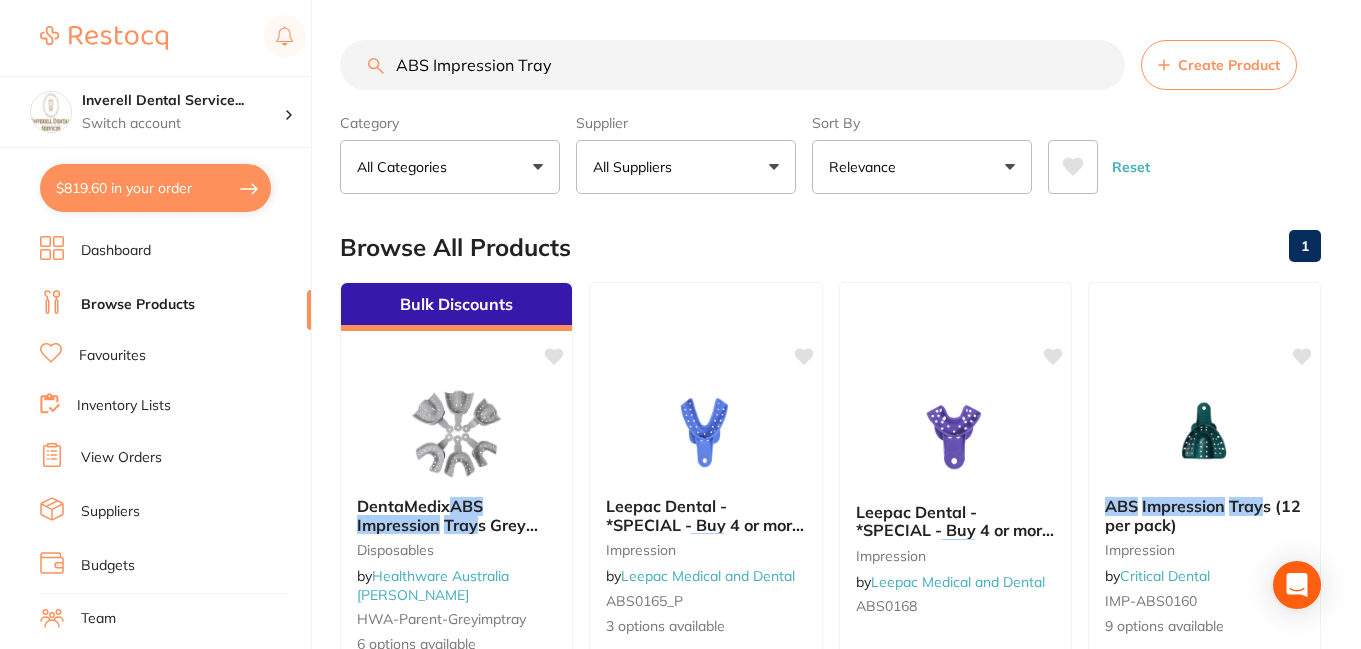 click on "Browse Products" at bounding box center (138, 305) 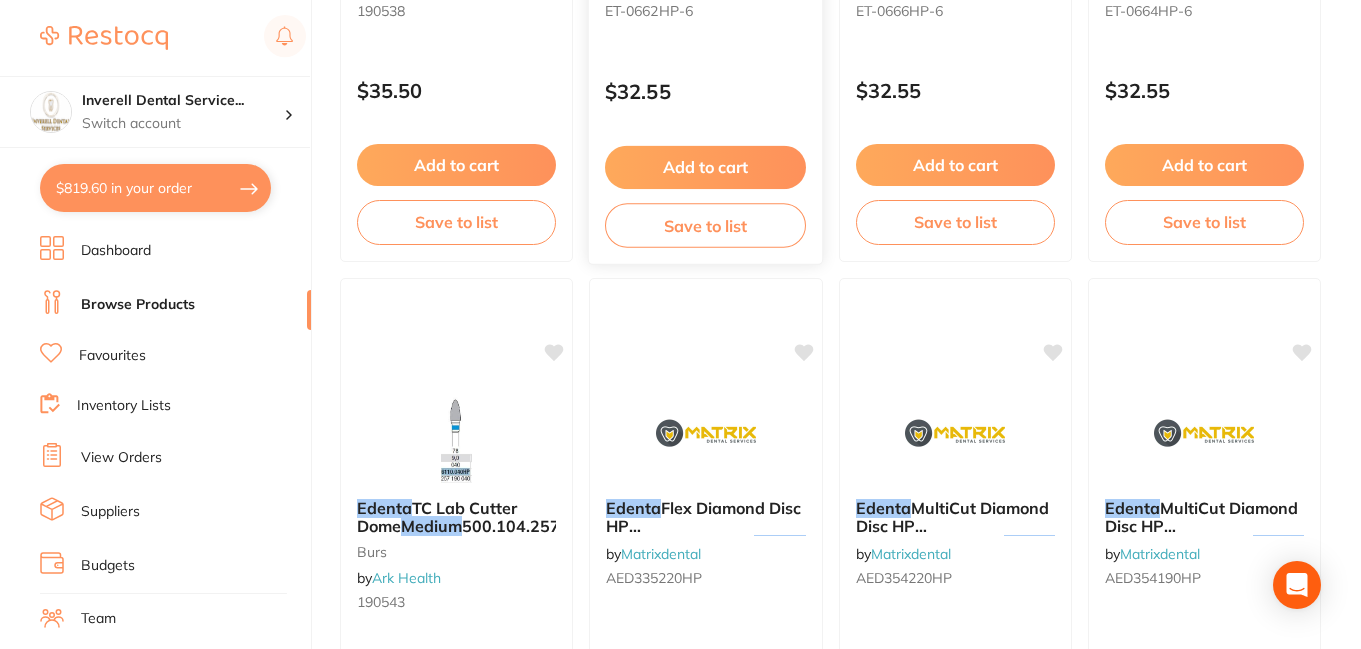 scroll, scrollTop: 6800, scrollLeft: 0, axis: vertical 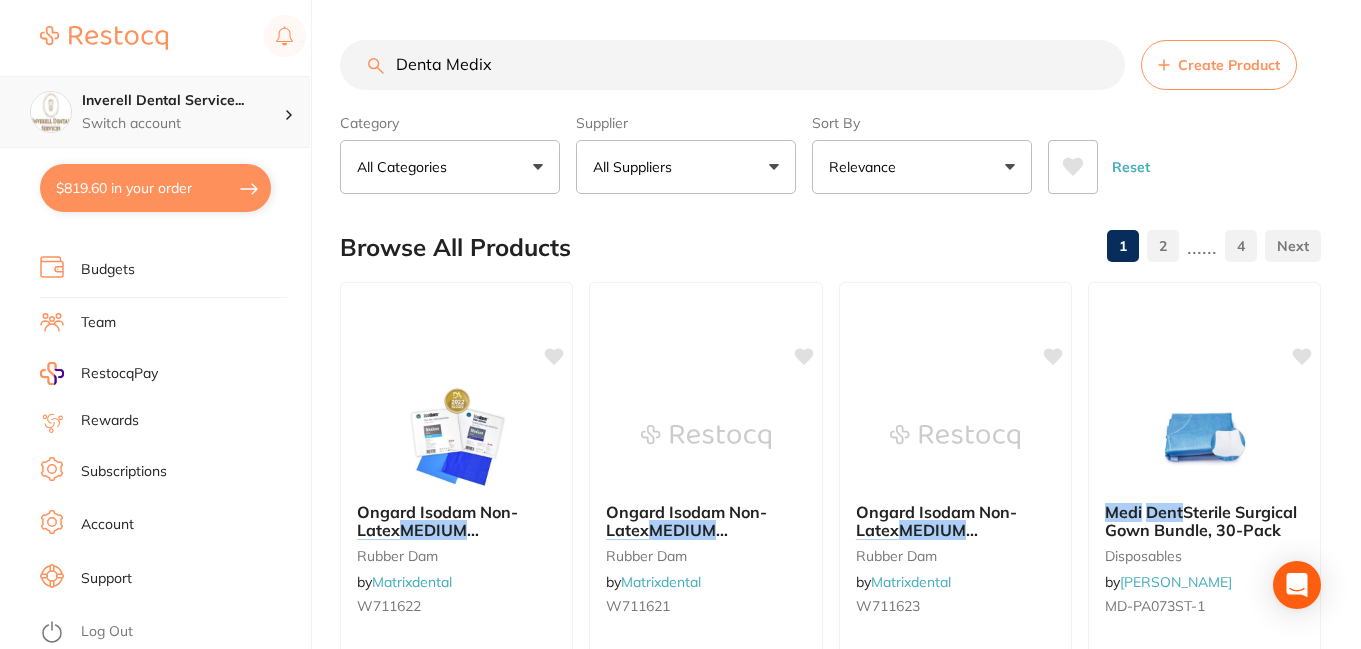 drag, startPoint x: 545, startPoint y: 57, endPoint x: 283, endPoint y: 80, distance: 263.0076 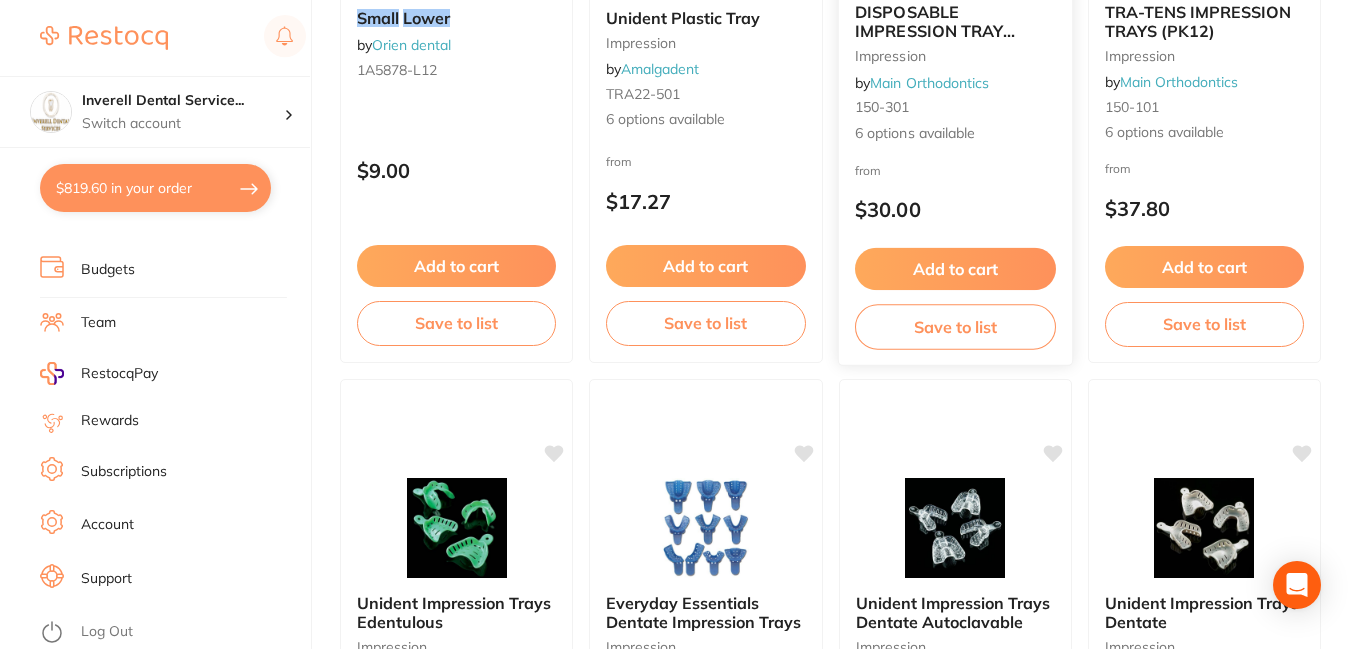 scroll, scrollTop: 0, scrollLeft: 0, axis: both 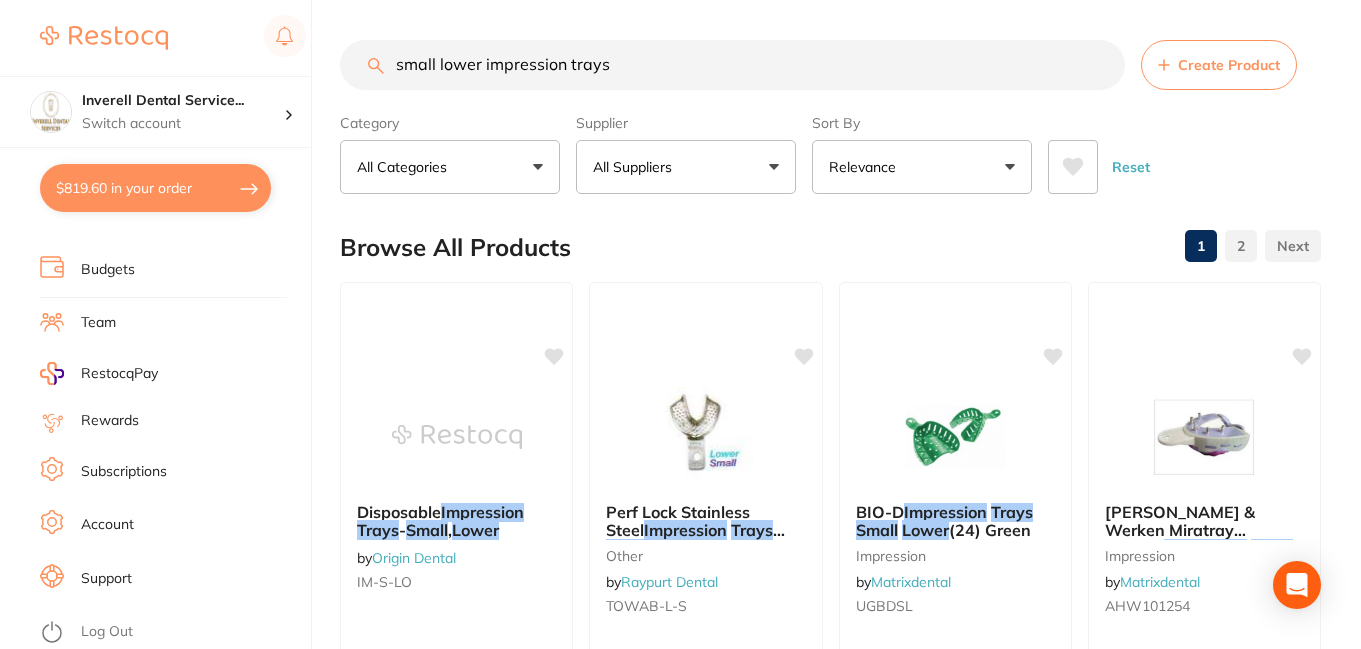 type on "small lower impression trays" 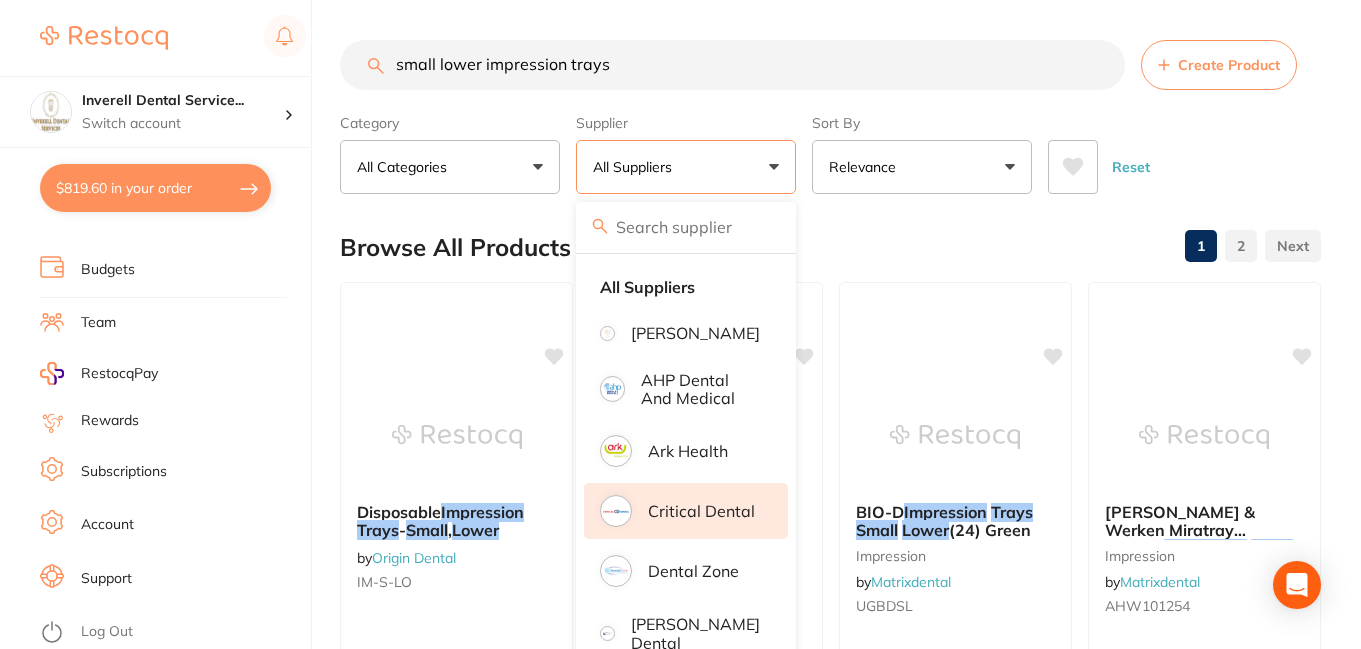 scroll, scrollTop: 0, scrollLeft: 0, axis: both 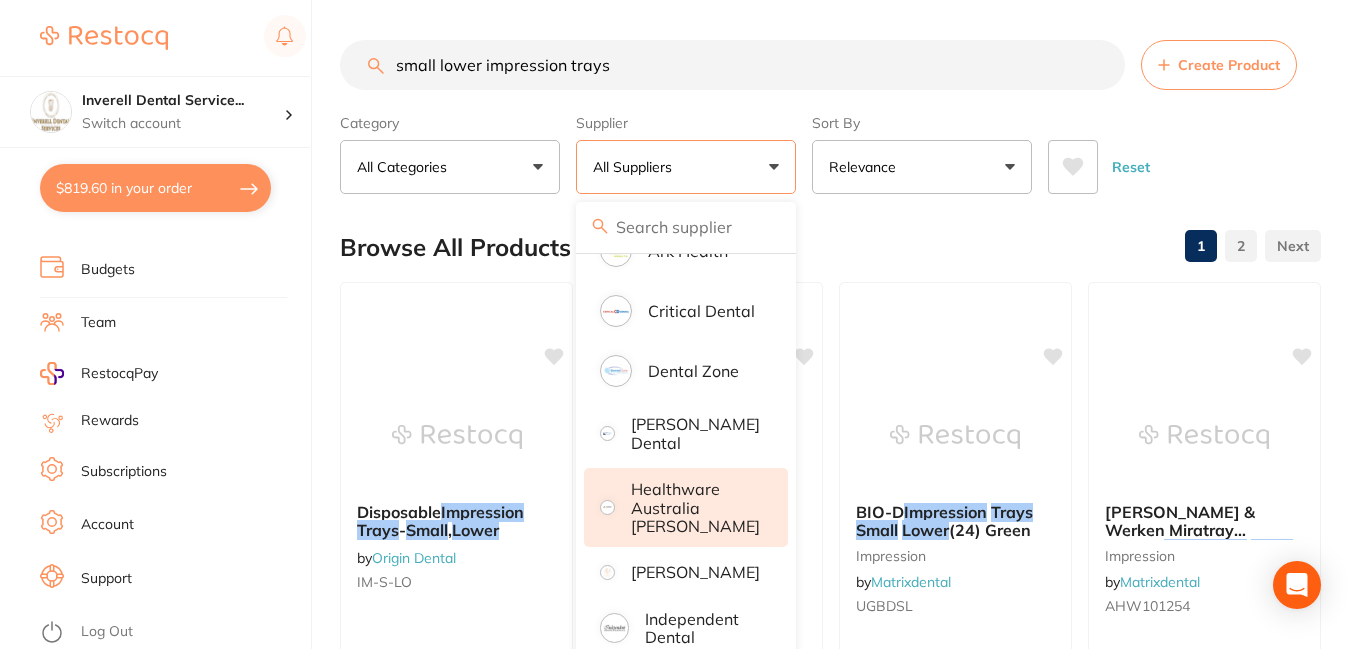 click on "Healthware Australia [PERSON_NAME]" at bounding box center (695, 507) 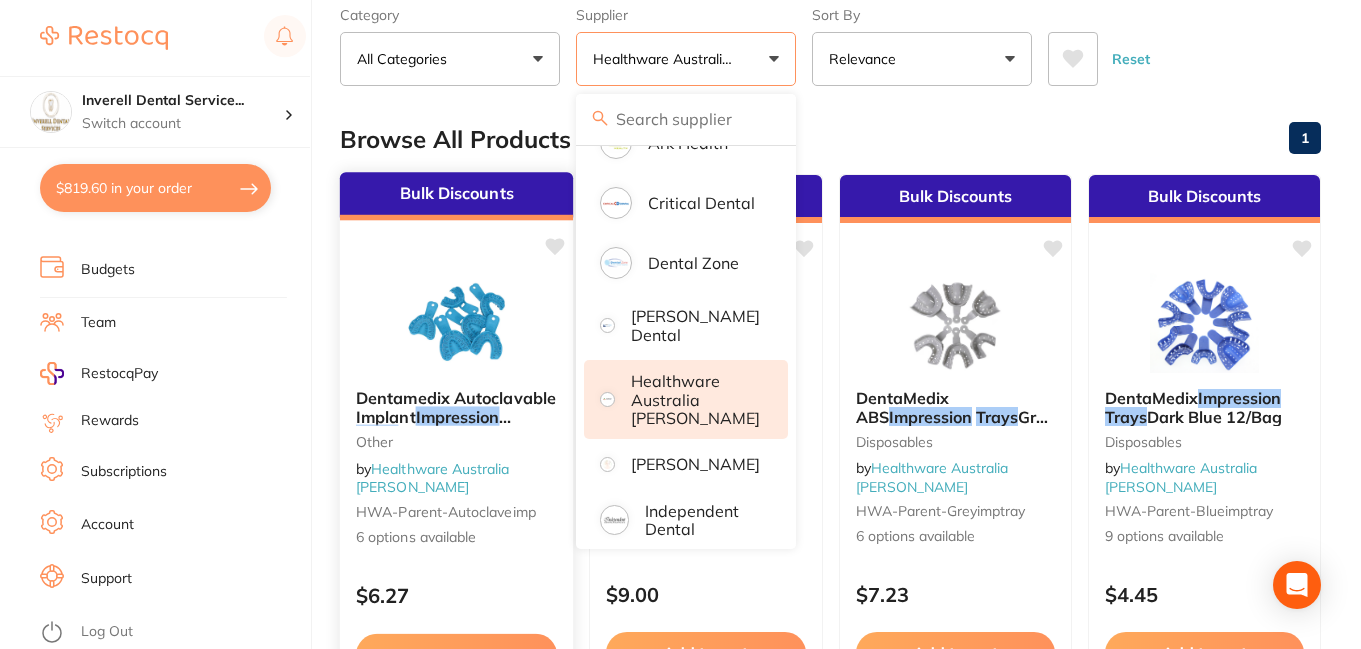 scroll, scrollTop: 200, scrollLeft: 0, axis: vertical 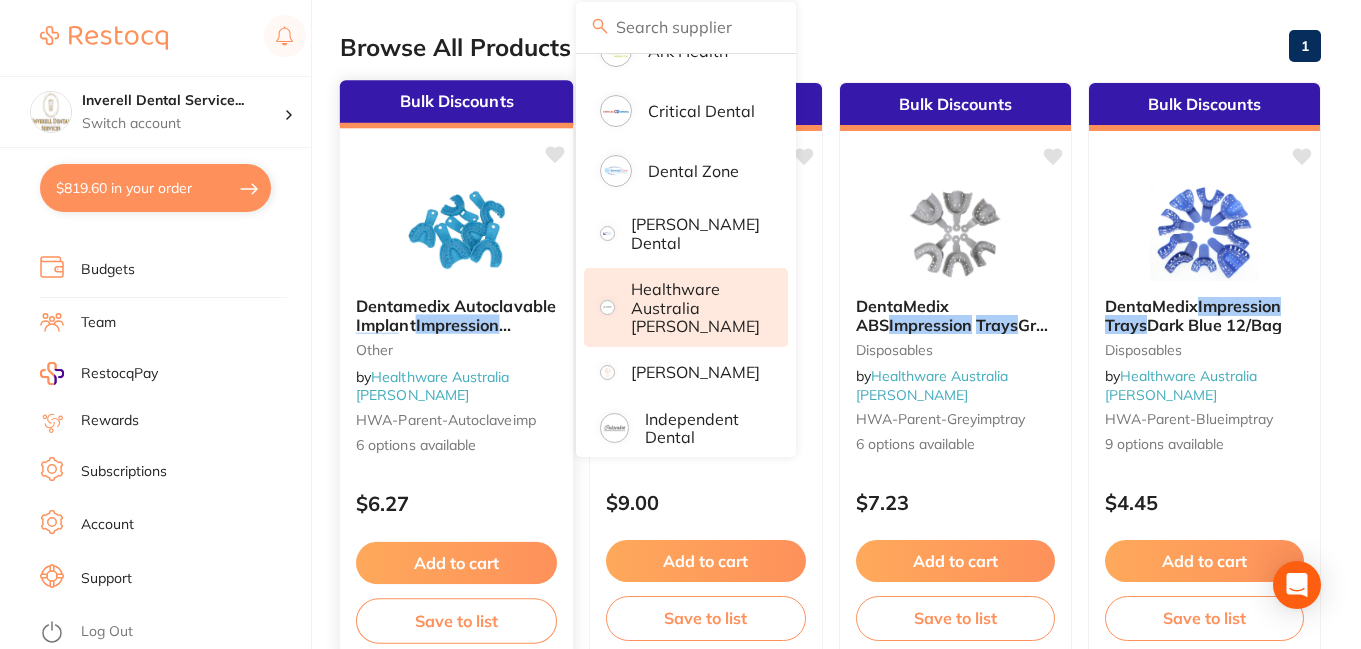 click on "6 options available" at bounding box center (456, 446) 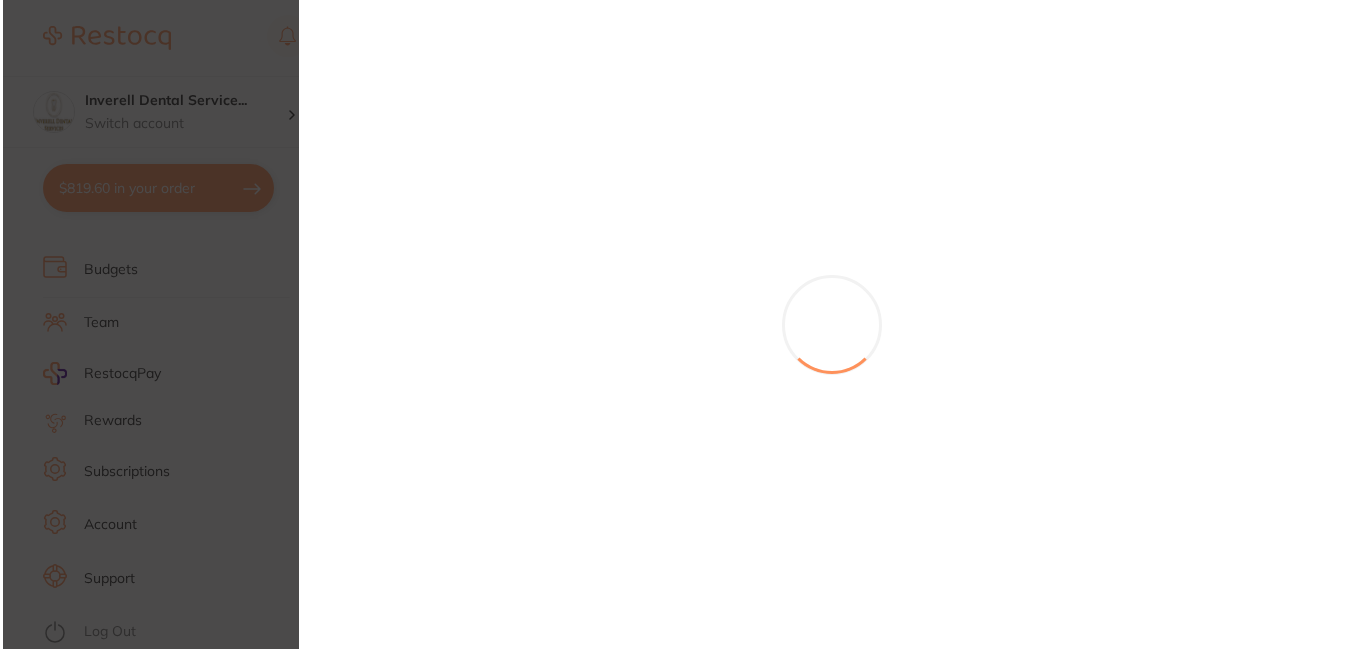 scroll, scrollTop: 0, scrollLeft: 0, axis: both 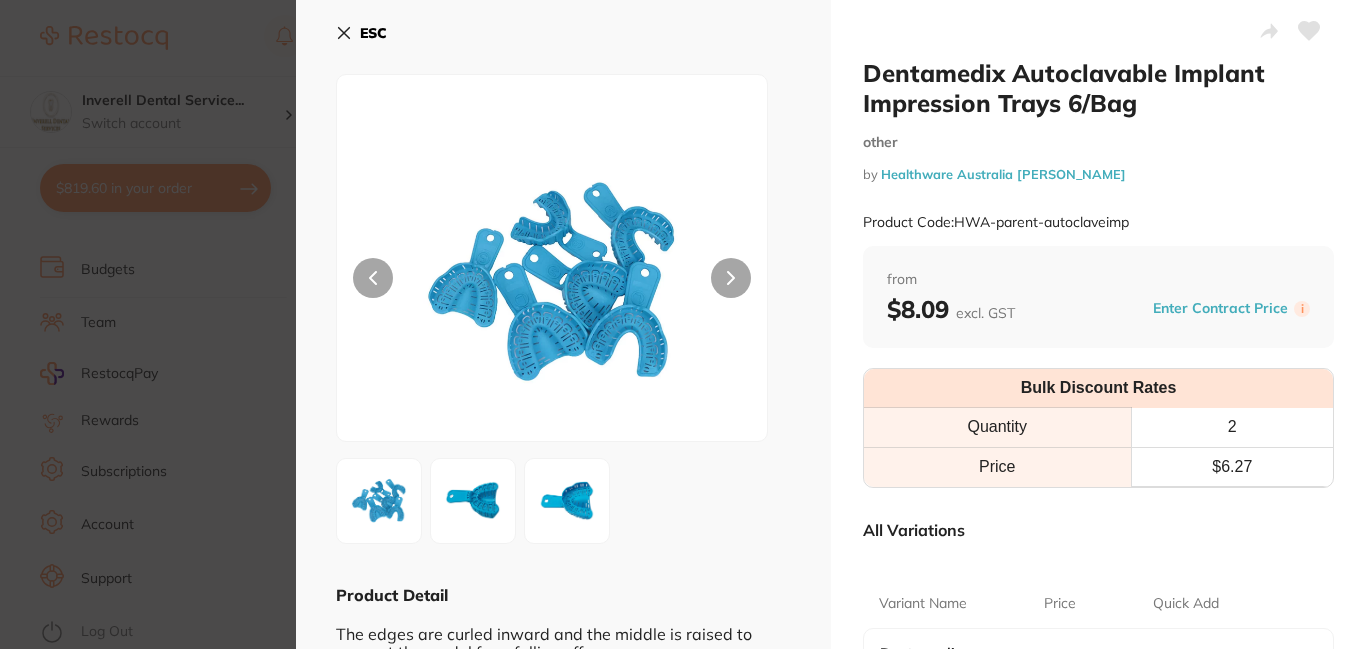 click 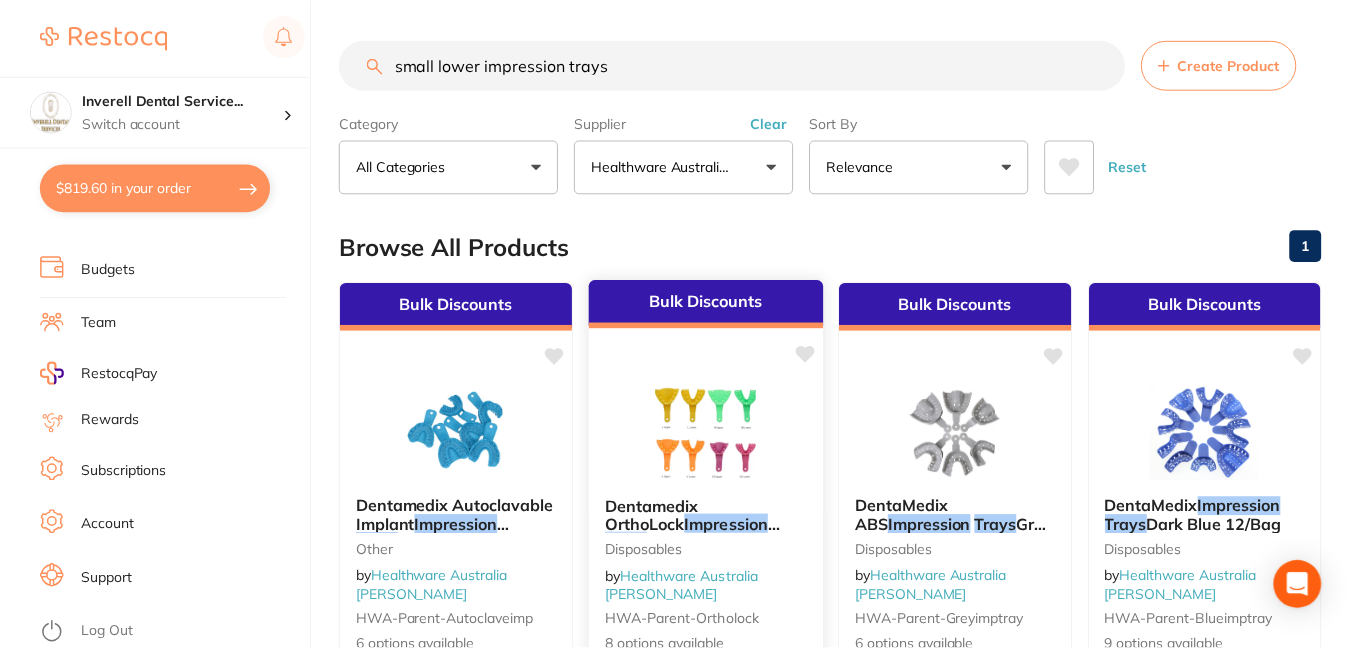 scroll, scrollTop: 200, scrollLeft: 0, axis: vertical 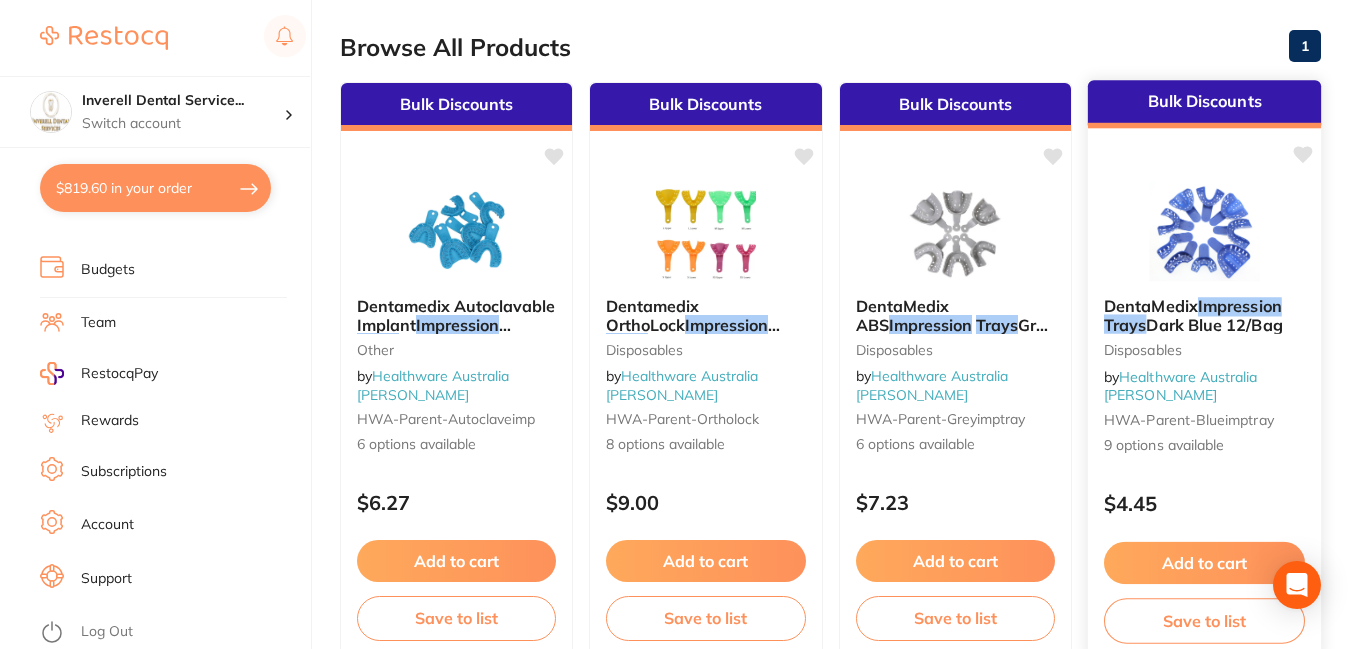 click on "DentaMedix  Impression   Trays  Dark Blue 12/Bag   Disposables by  Healthware Australia [PERSON_NAME]-parent-blueimptray   9 options available" at bounding box center (1205, 376) 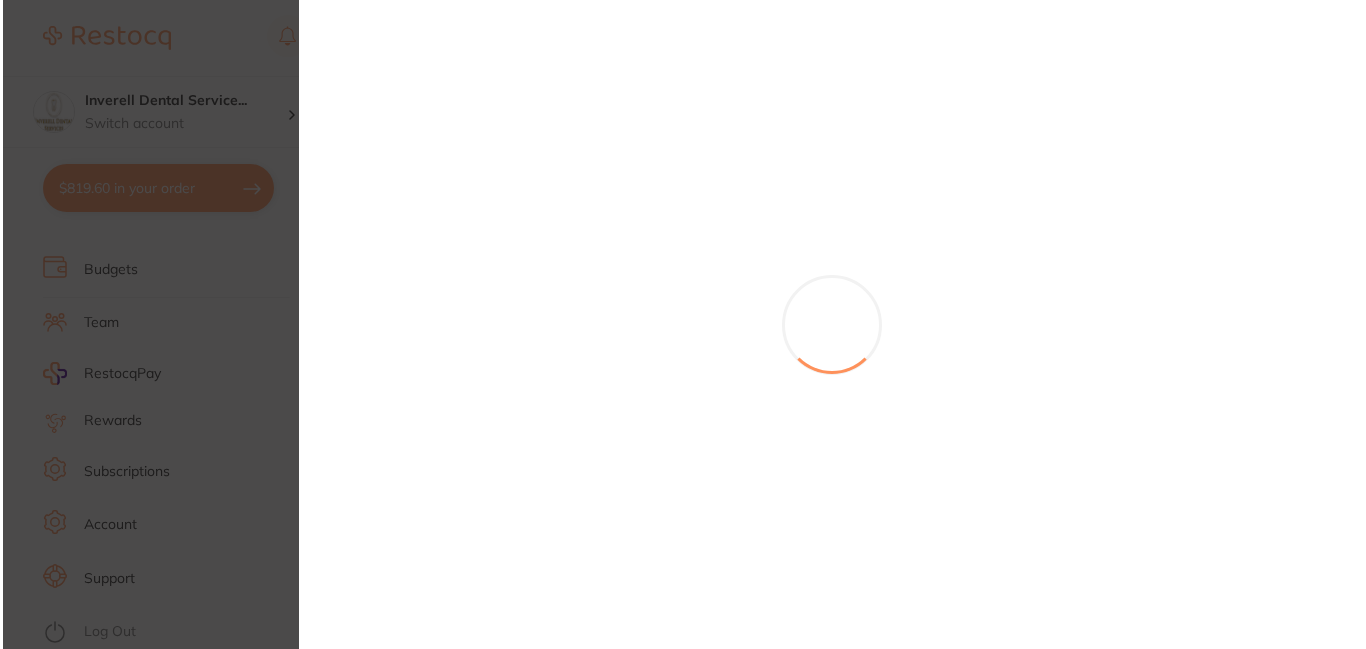 scroll, scrollTop: 0, scrollLeft: 0, axis: both 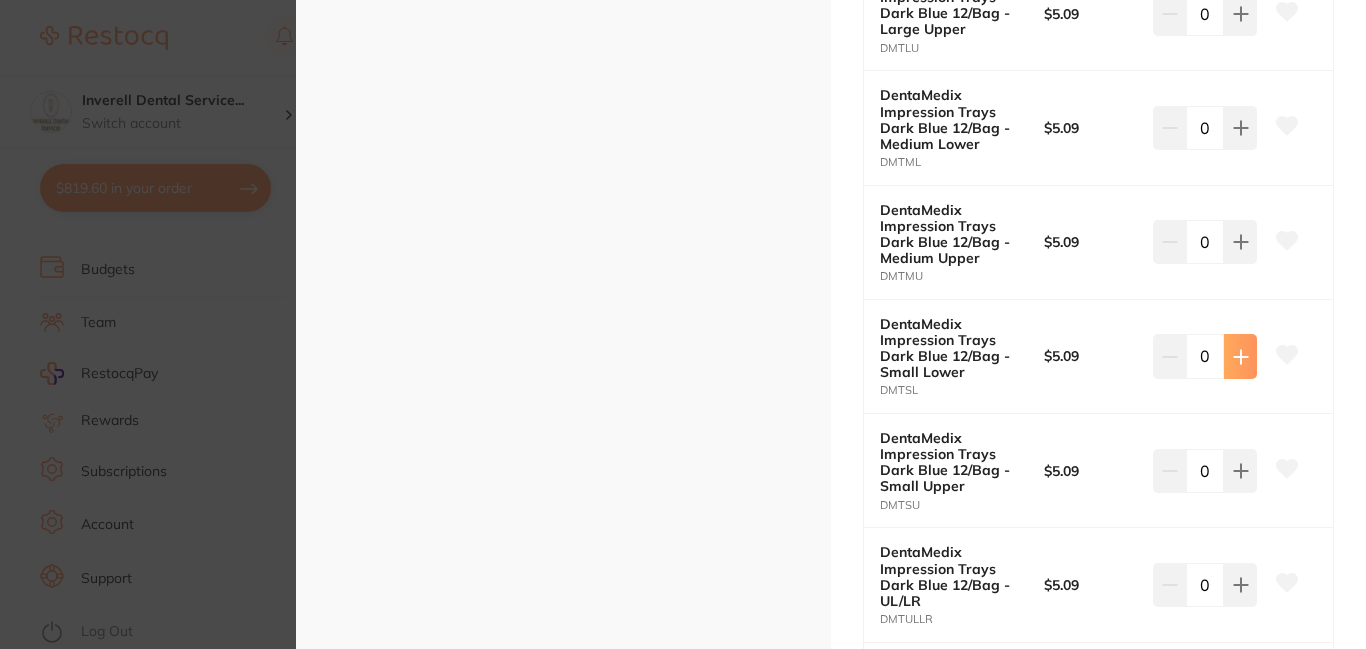 click 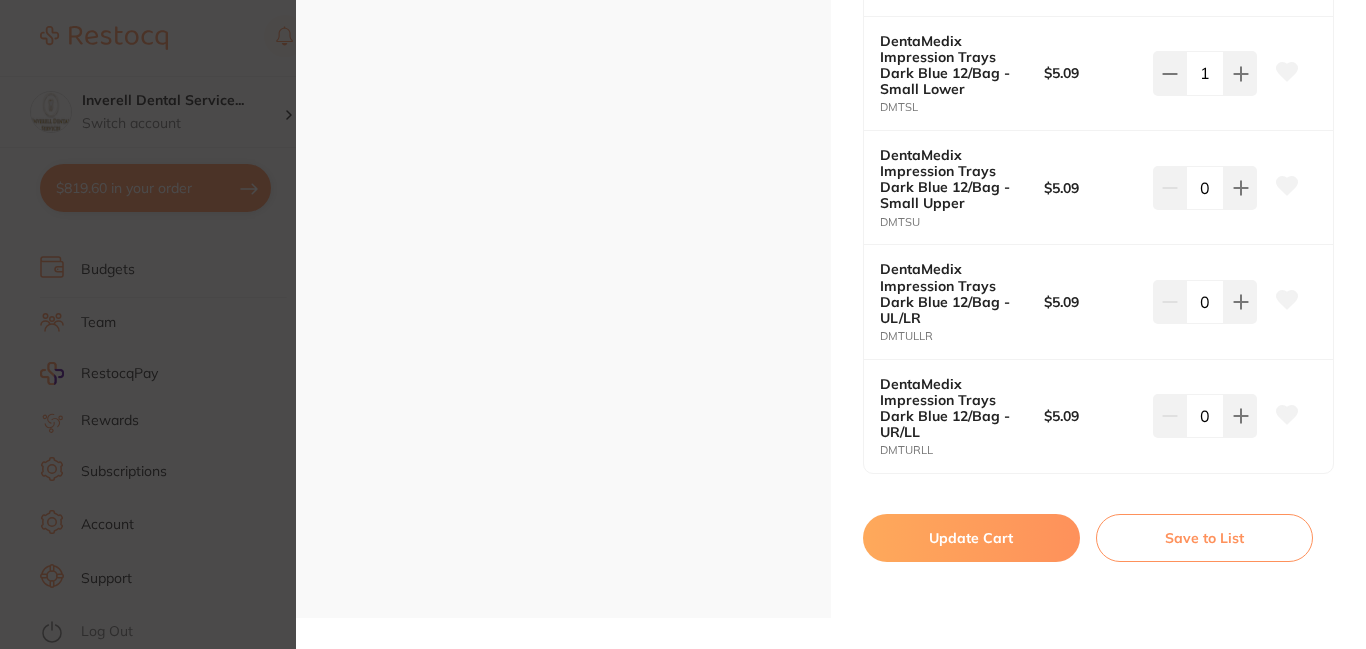 scroll, scrollTop: 1200, scrollLeft: 0, axis: vertical 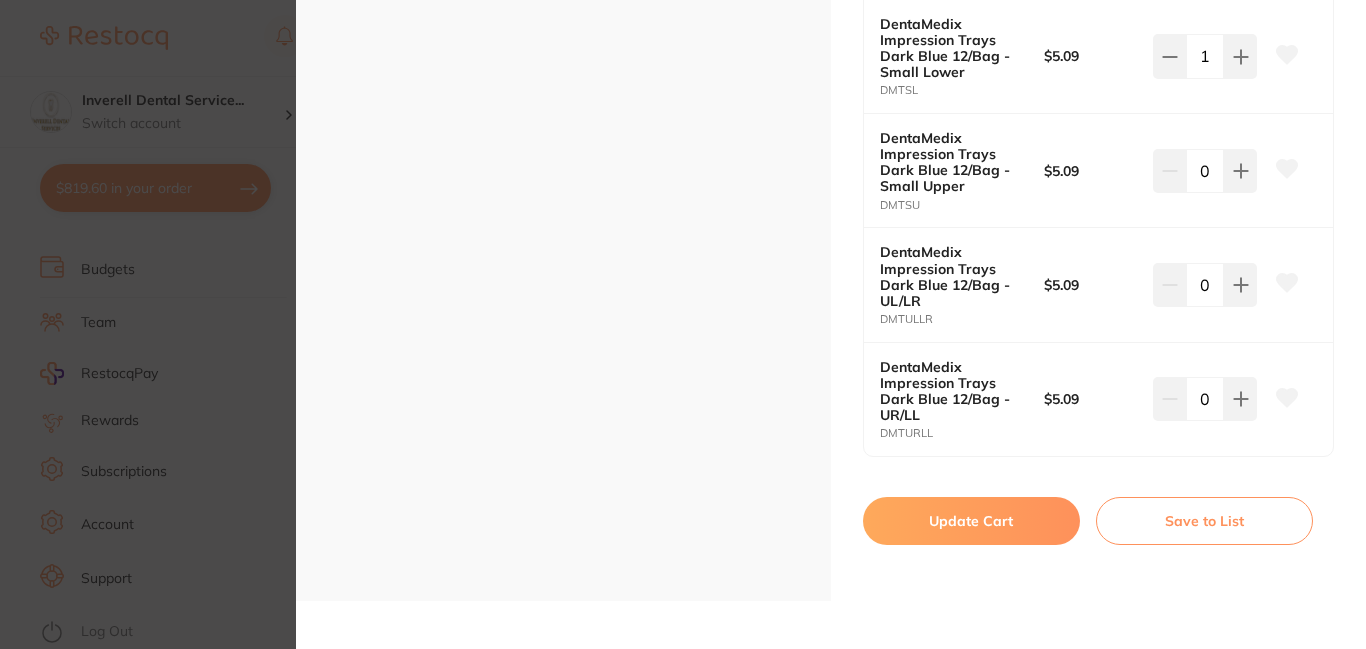 click on "Update Cart" at bounding box center (971, 521) 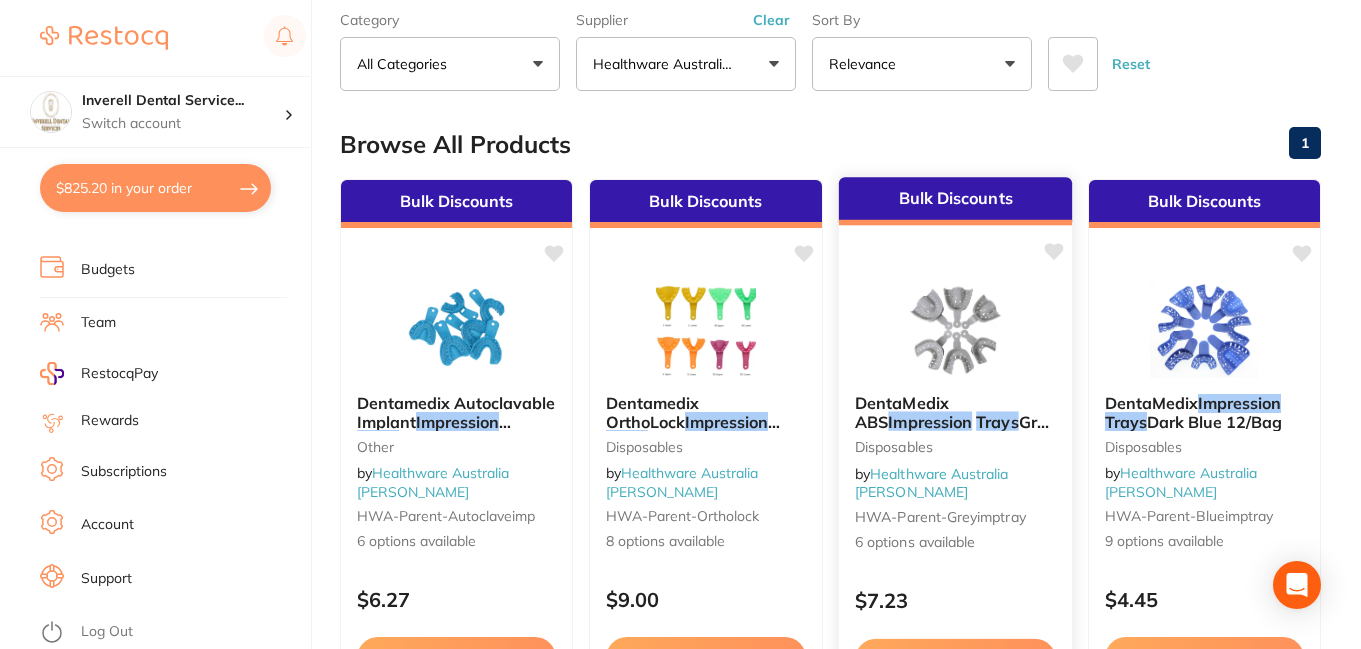 scroll, scrollTop: 0, scrollLeft: 0, axis: both 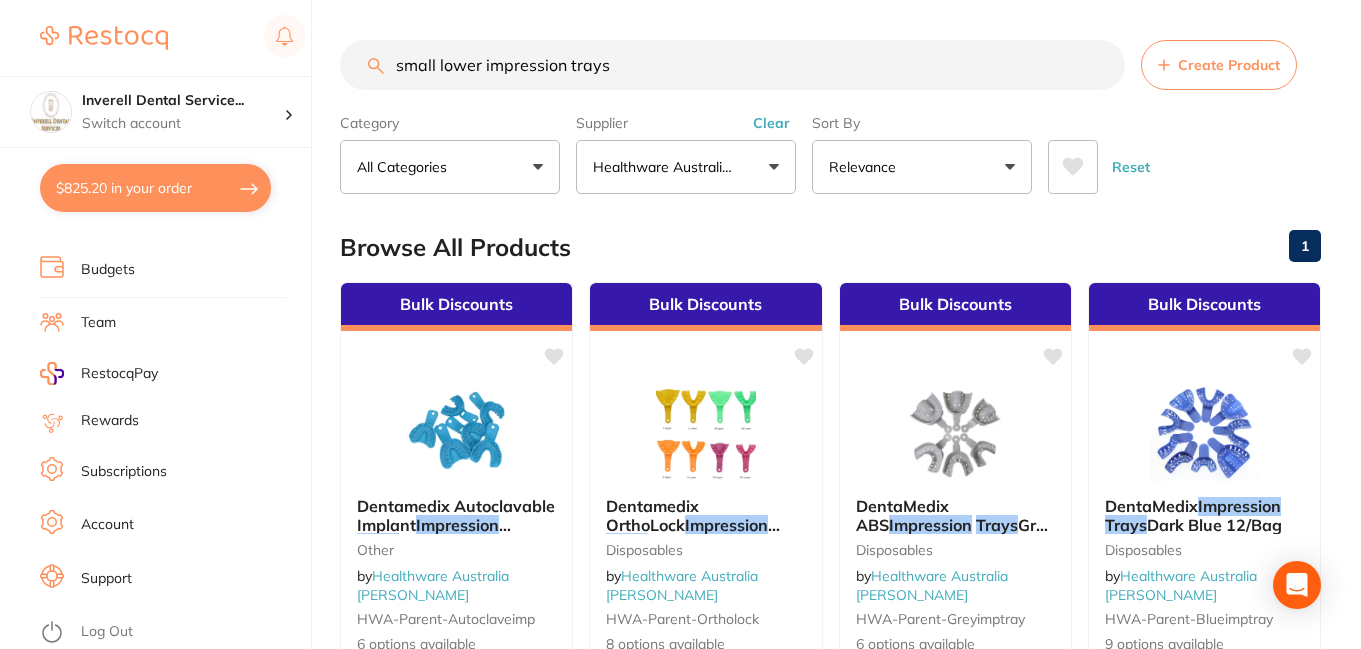 click on "small lower impression trays" at bounding box center [732, 65] 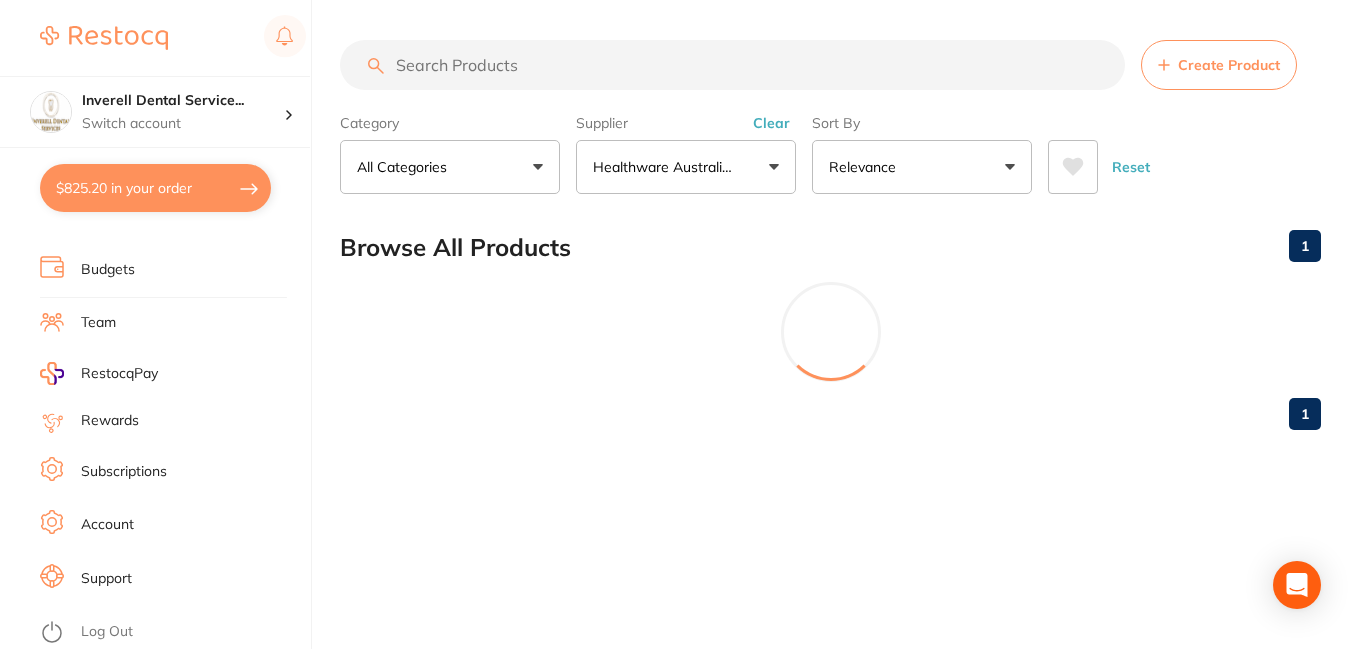 click at bounding box center (732, 65) 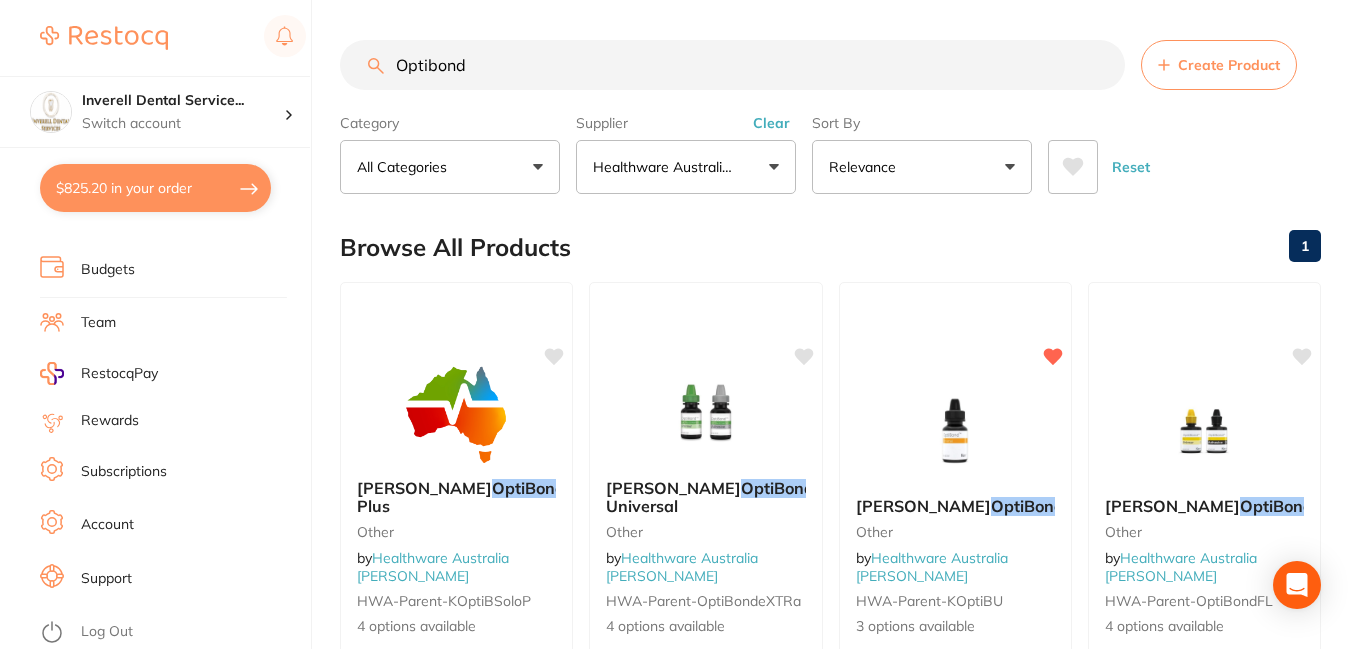 scroll, scrollTop: 200, scrollLeft: 0, axis: vertical 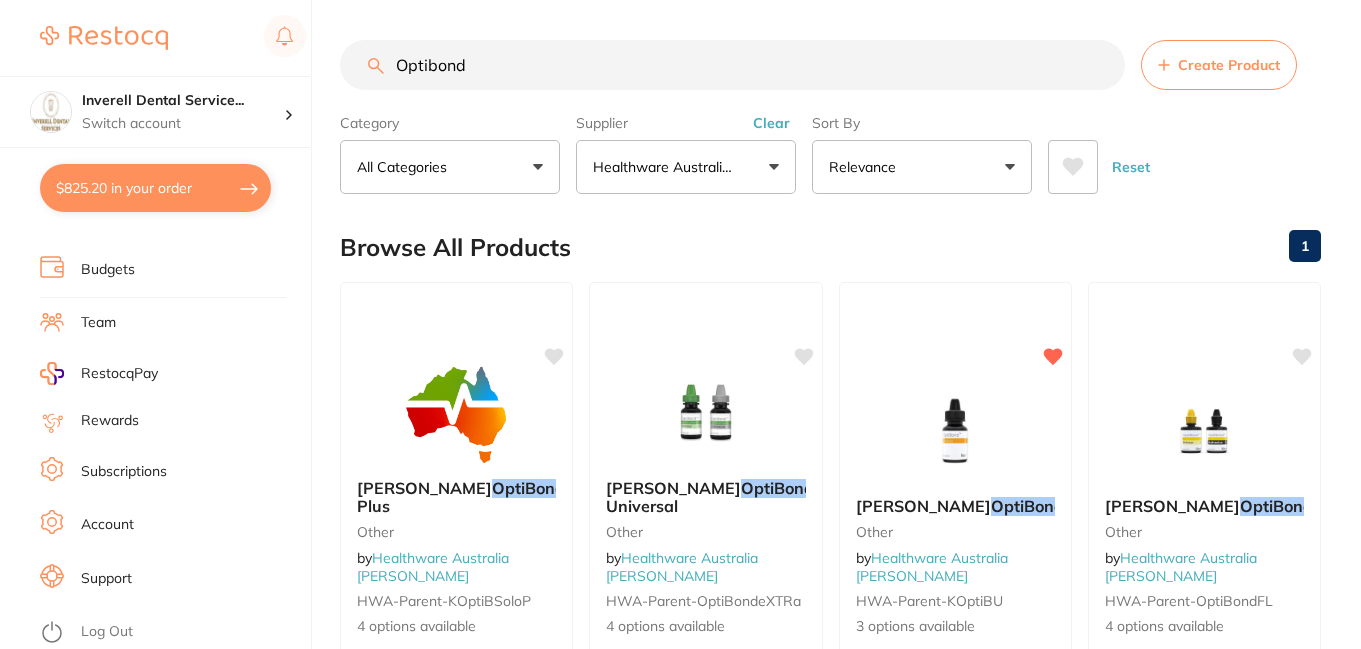 click on "Clear" at bounding box center (771, 123) 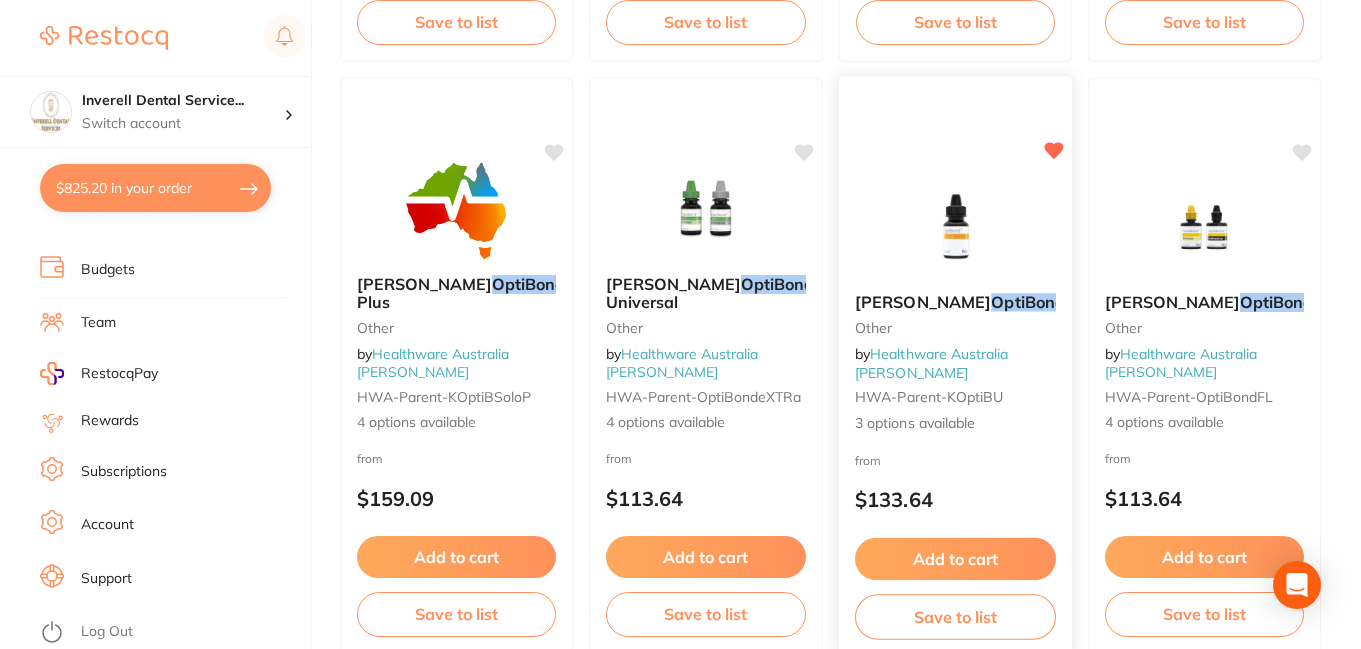 scroll, scrollTop: 1400, scrollLeft: 0, axis: vertical 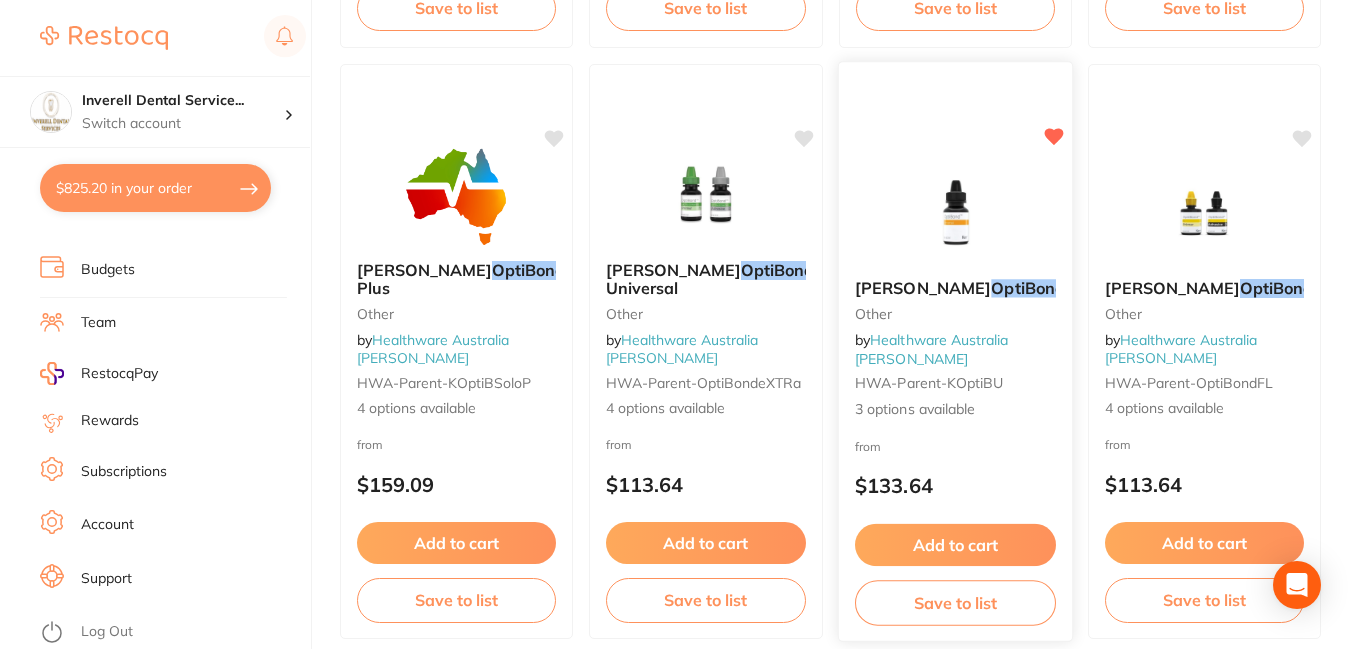 click on "Universal" at bounding box center [1101, 288] 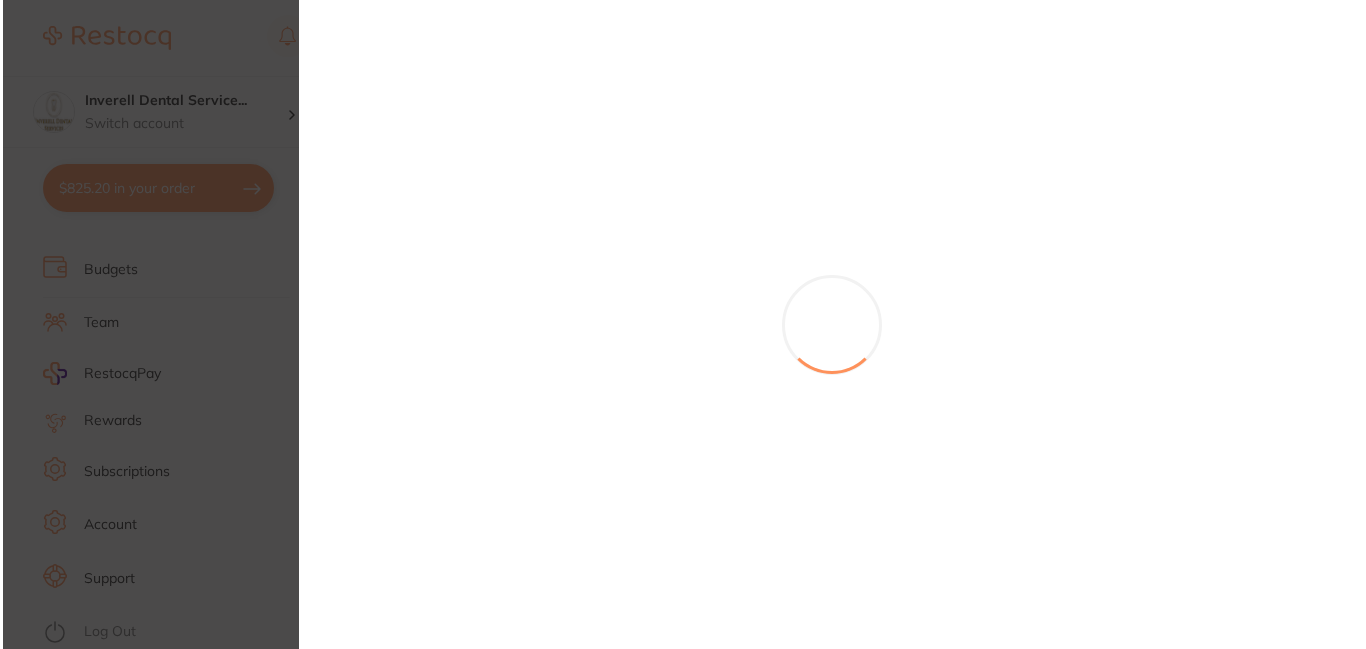 scroll, scrollTop: 0, scrollLeft: 0, axis: both 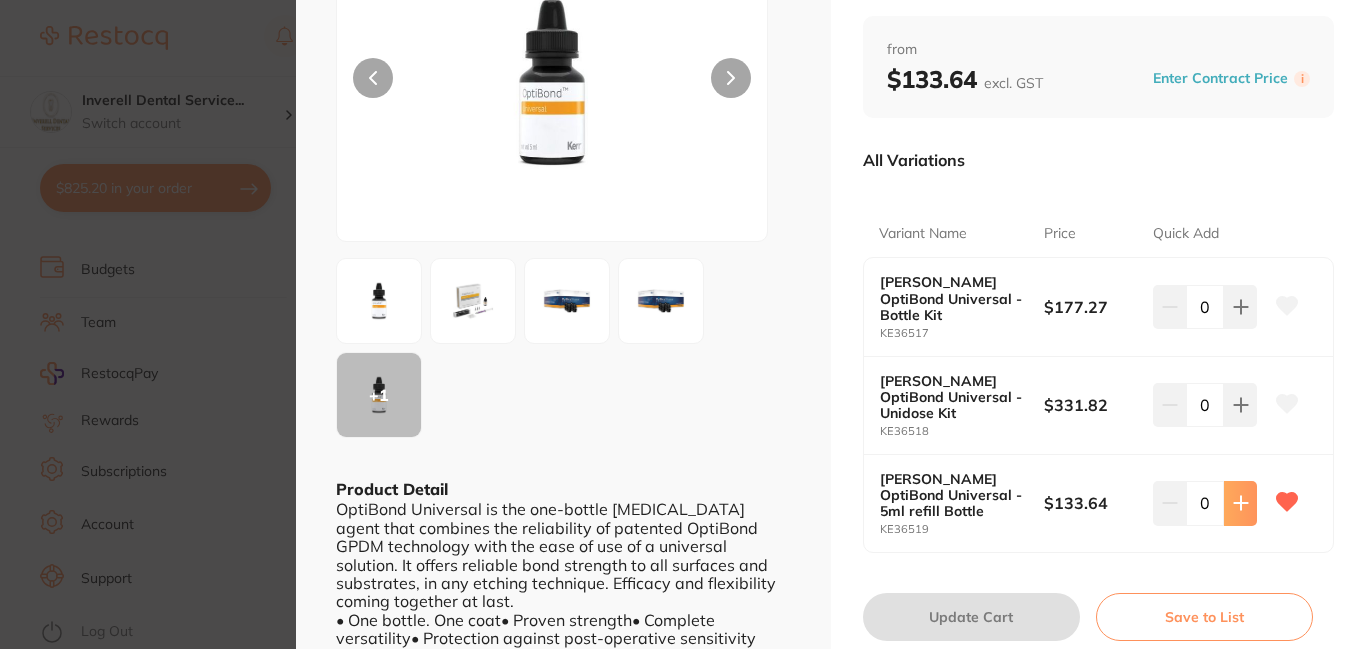 click 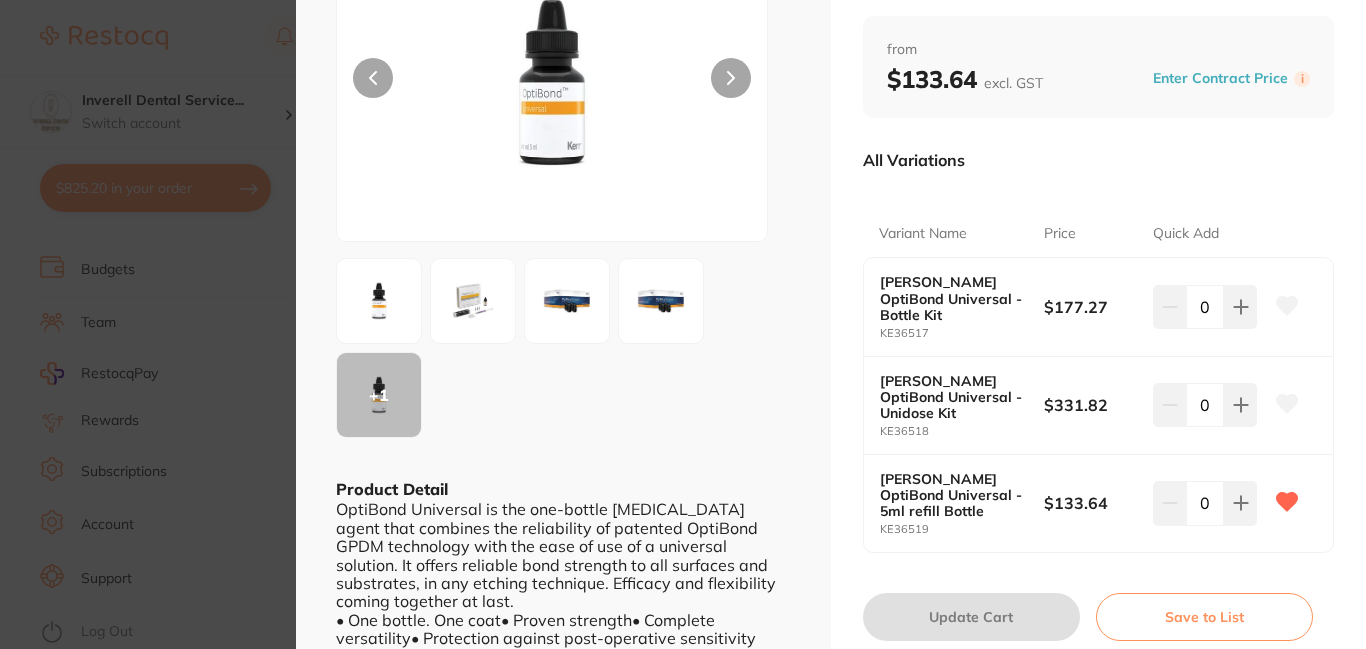 type on "2" 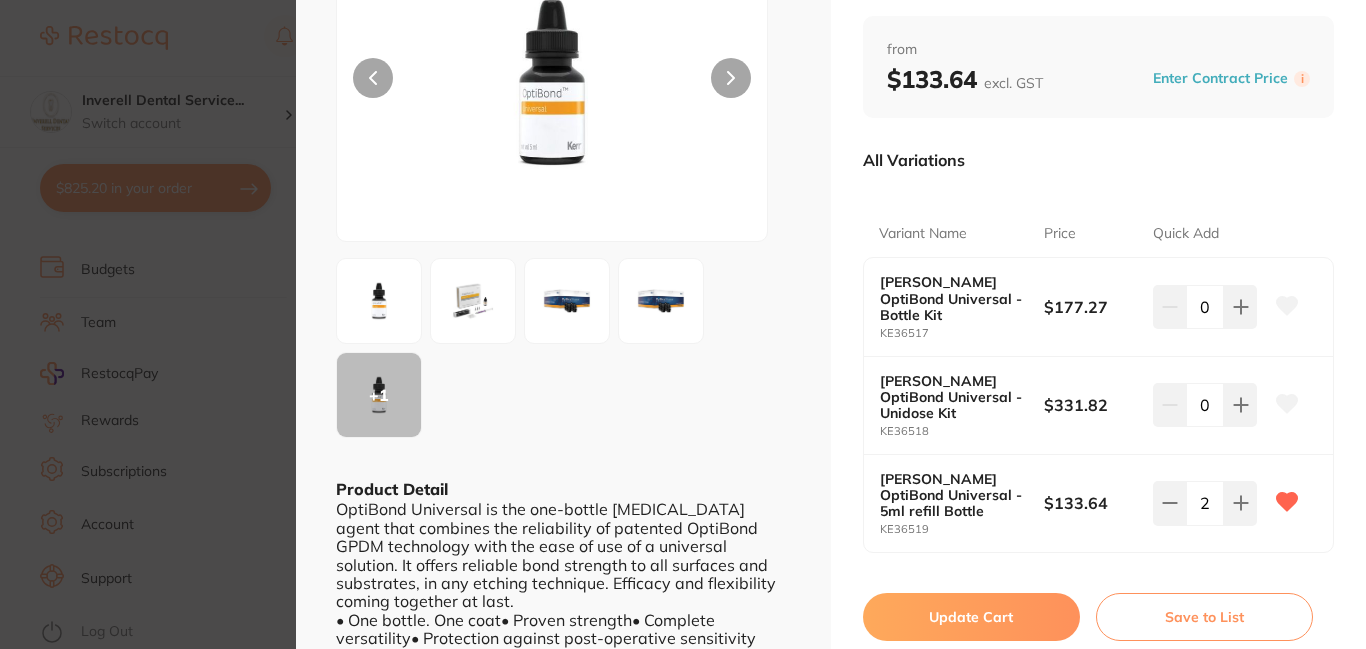 click on "Update Cart" at bounding box center (971, 617) 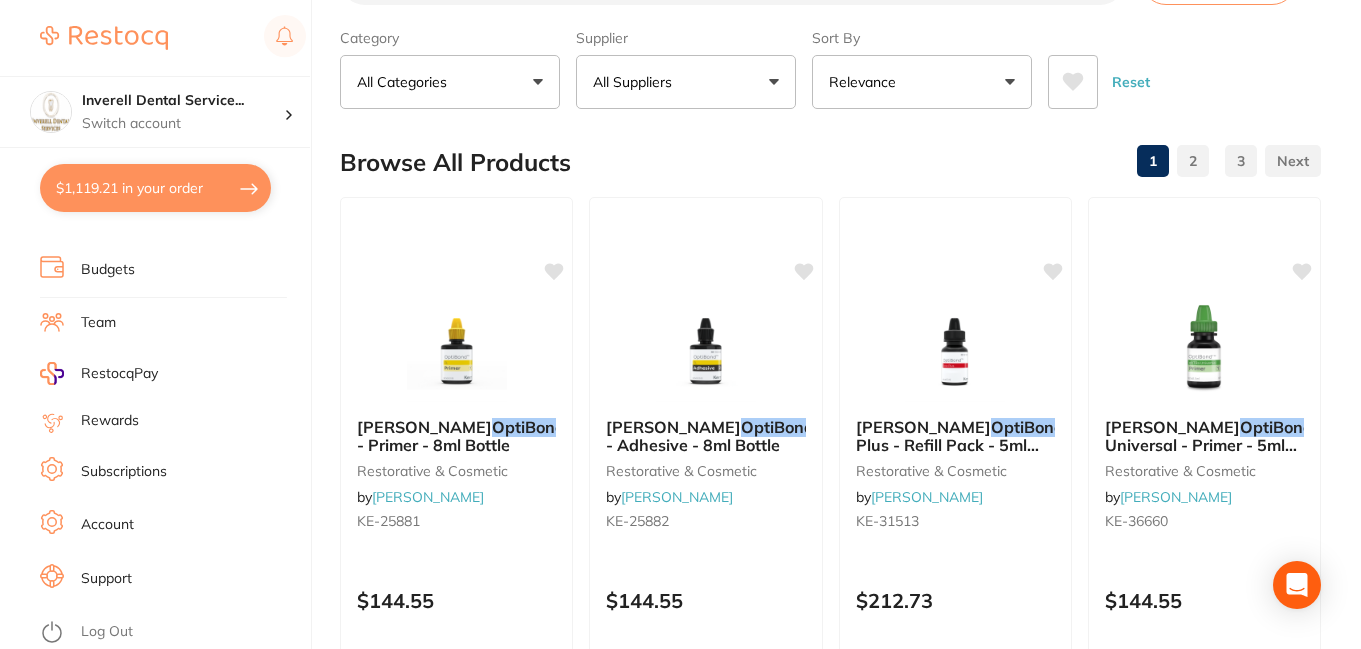 scroll, scrollTop: 0, scrollLeft: 0, axis: both 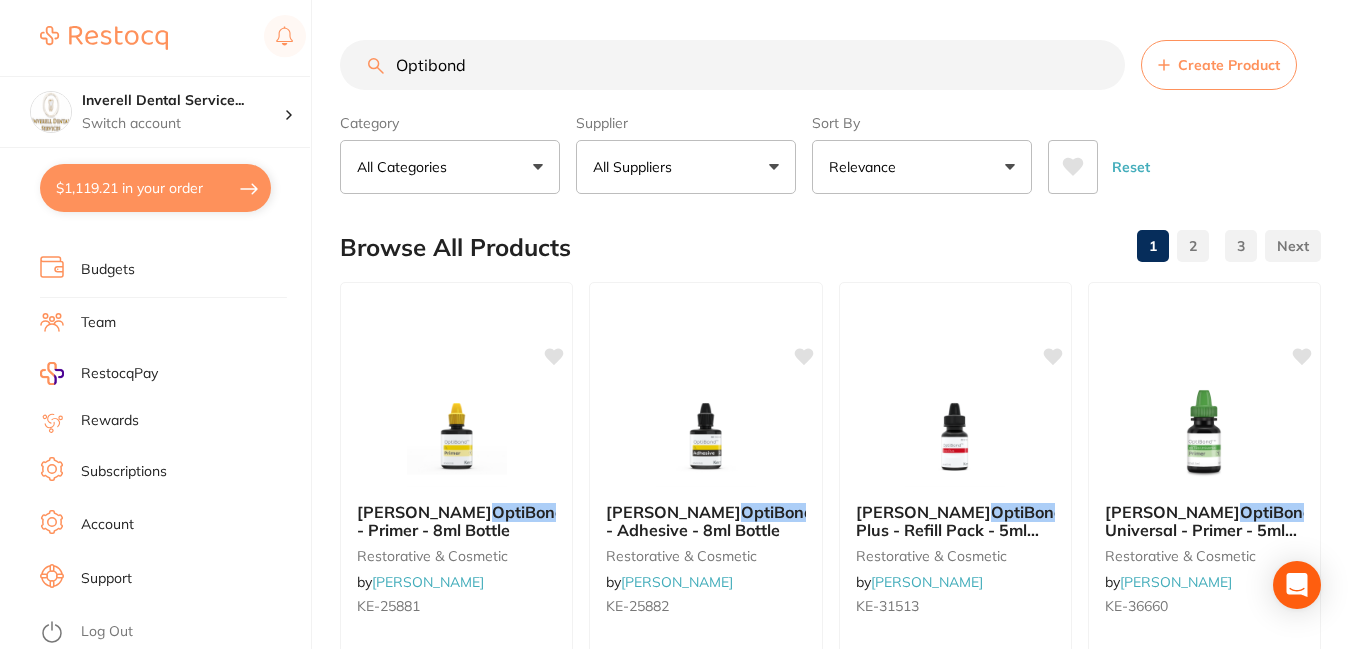 drag, startPoint x: 480, startPoint y: 72, endPoint x: 492, endPoint y: 64, distance: 14.422205 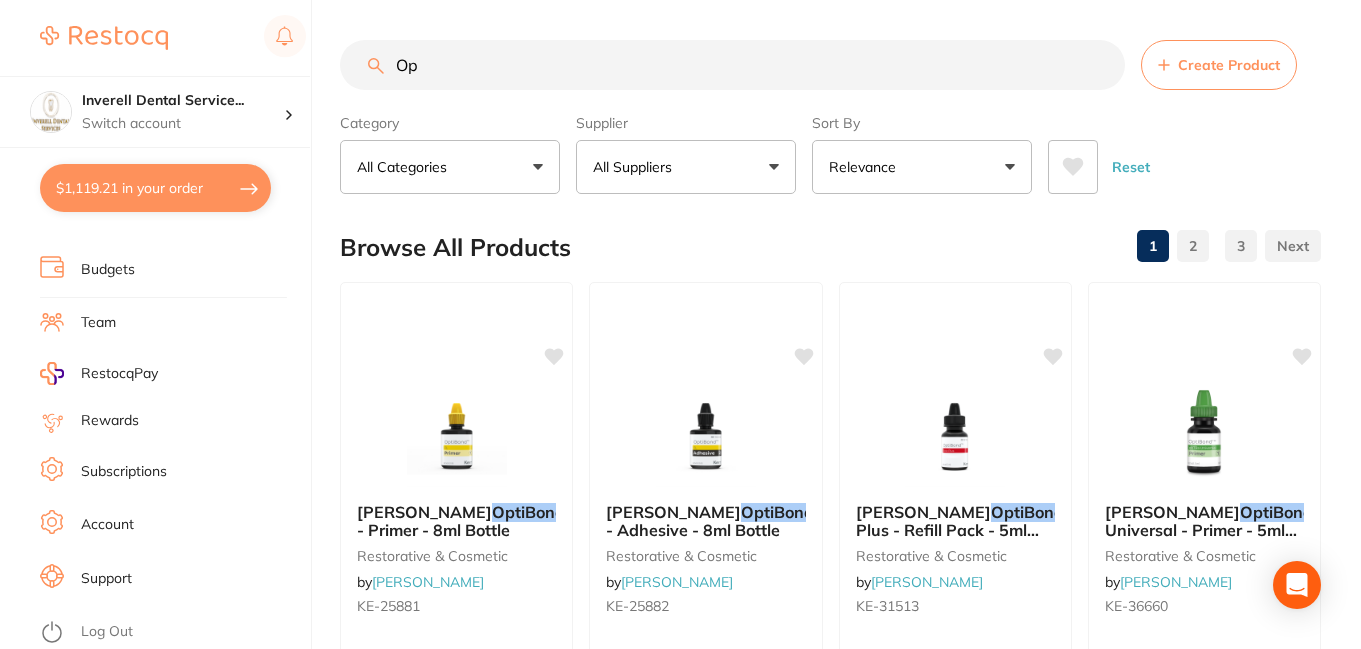 type on "O" 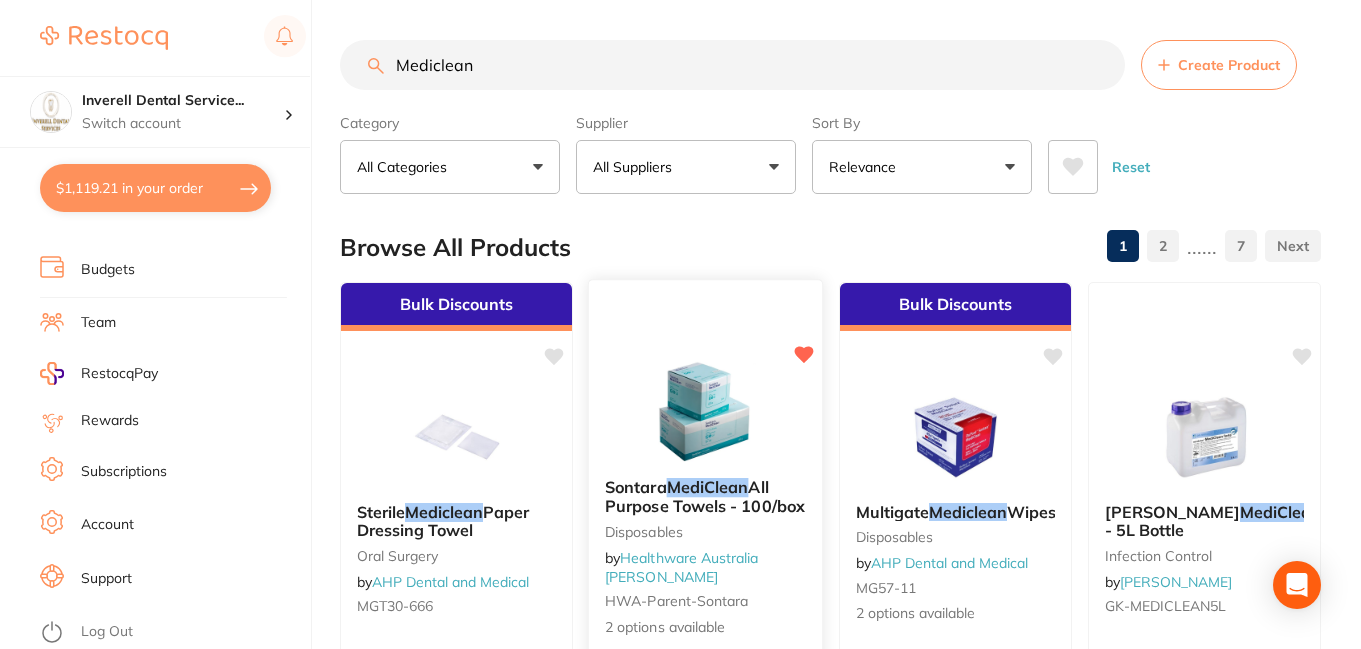 scroll, scrollTop: 200, scrollLeft: 0, axis: vertical 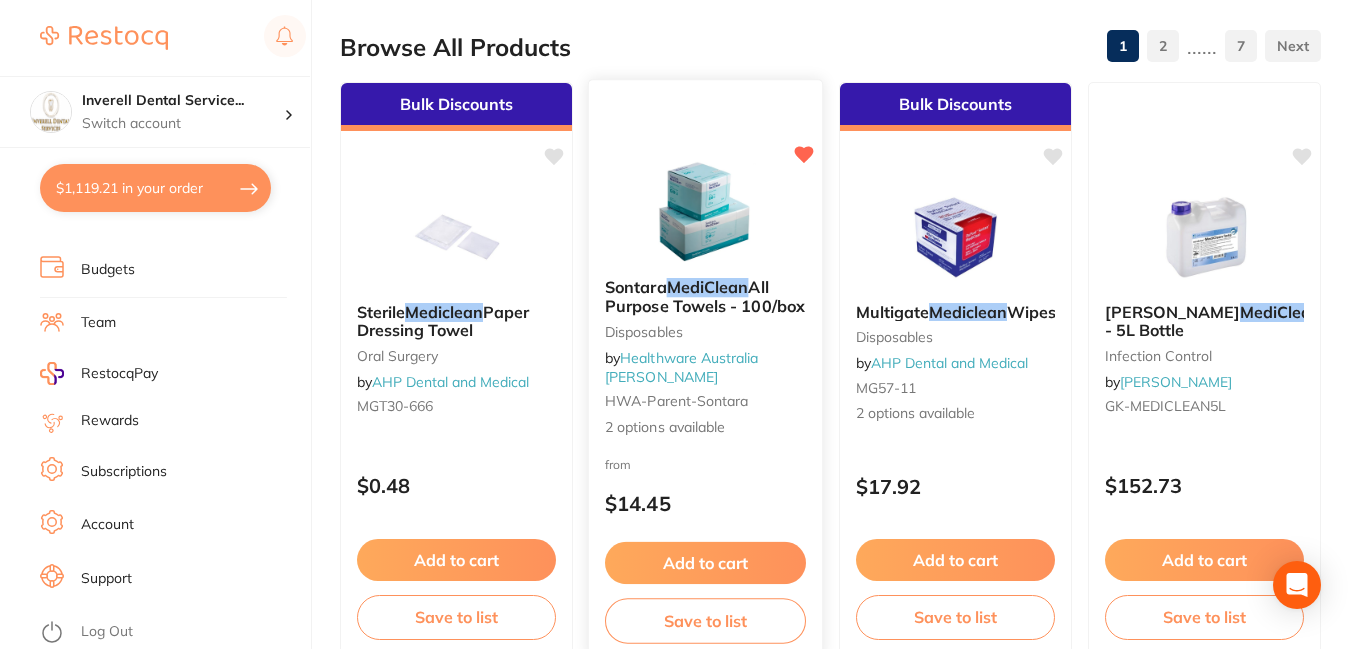 type on "Mediclean" 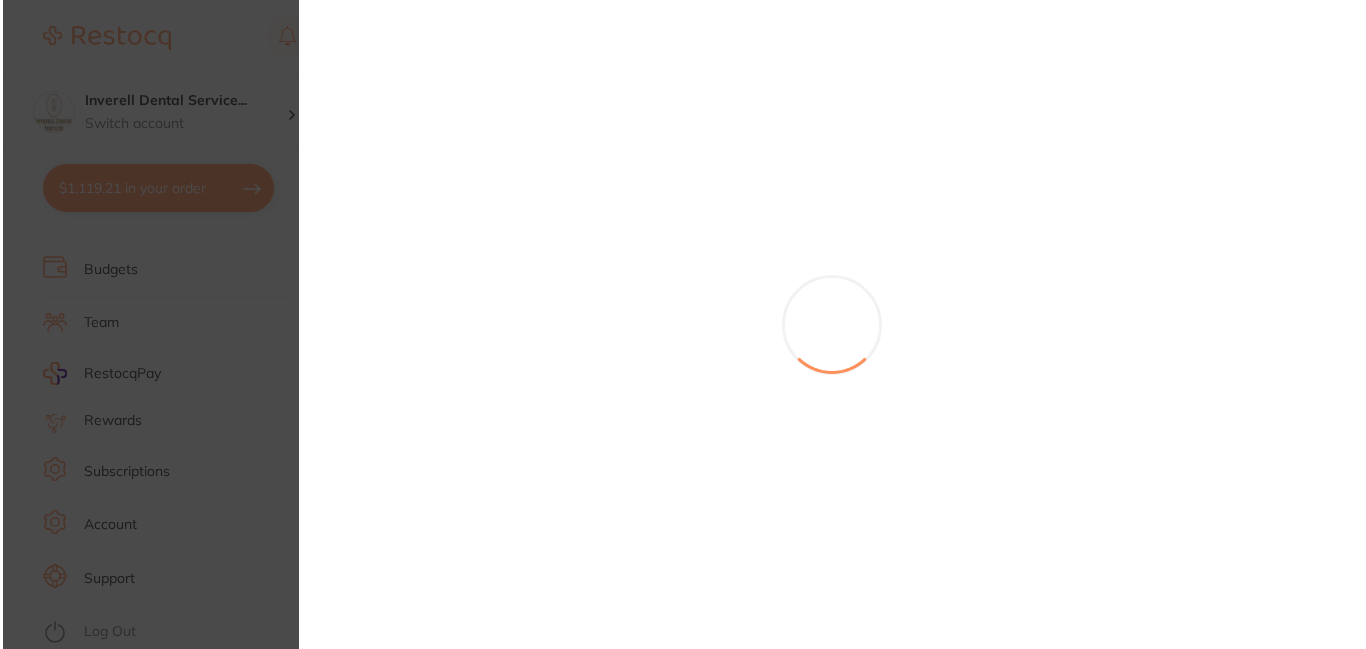 scroll, scrollTop: 0, scrollLeft: 0, axis: both 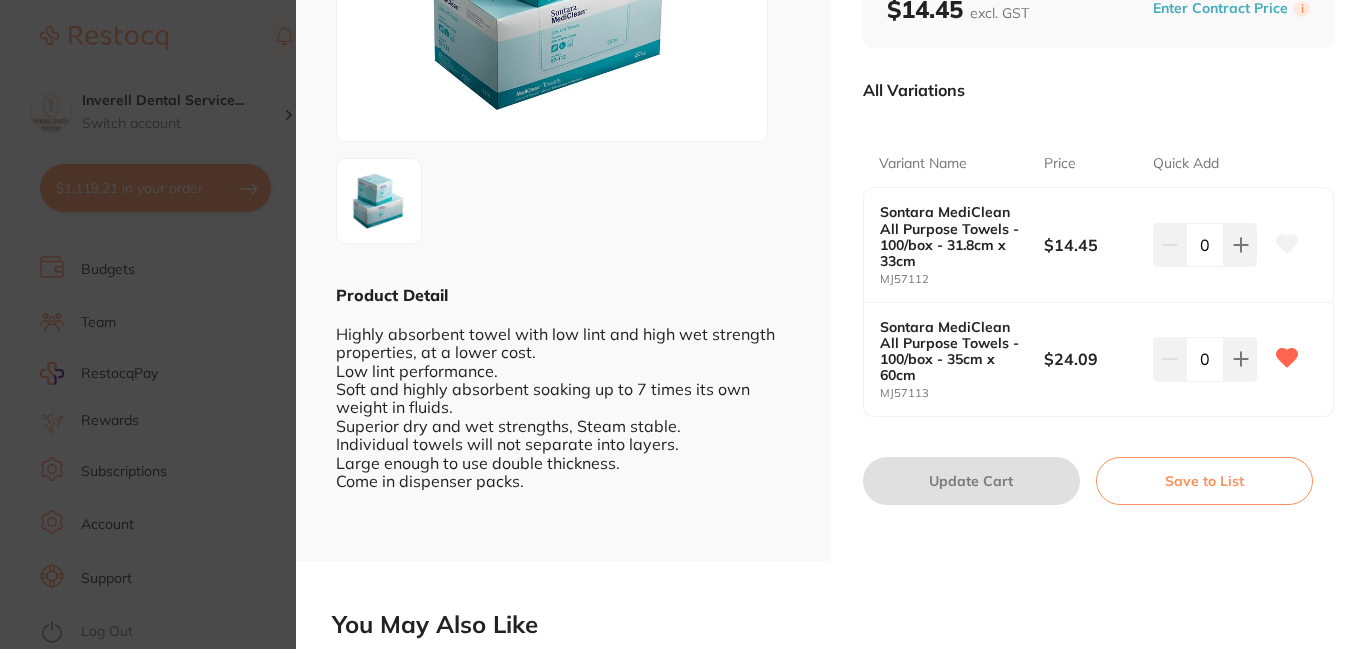 drag, startPoint x: 1236, startPoint y: 355, endPoint x: 985, endPoint y: 481, distance: 280.8505 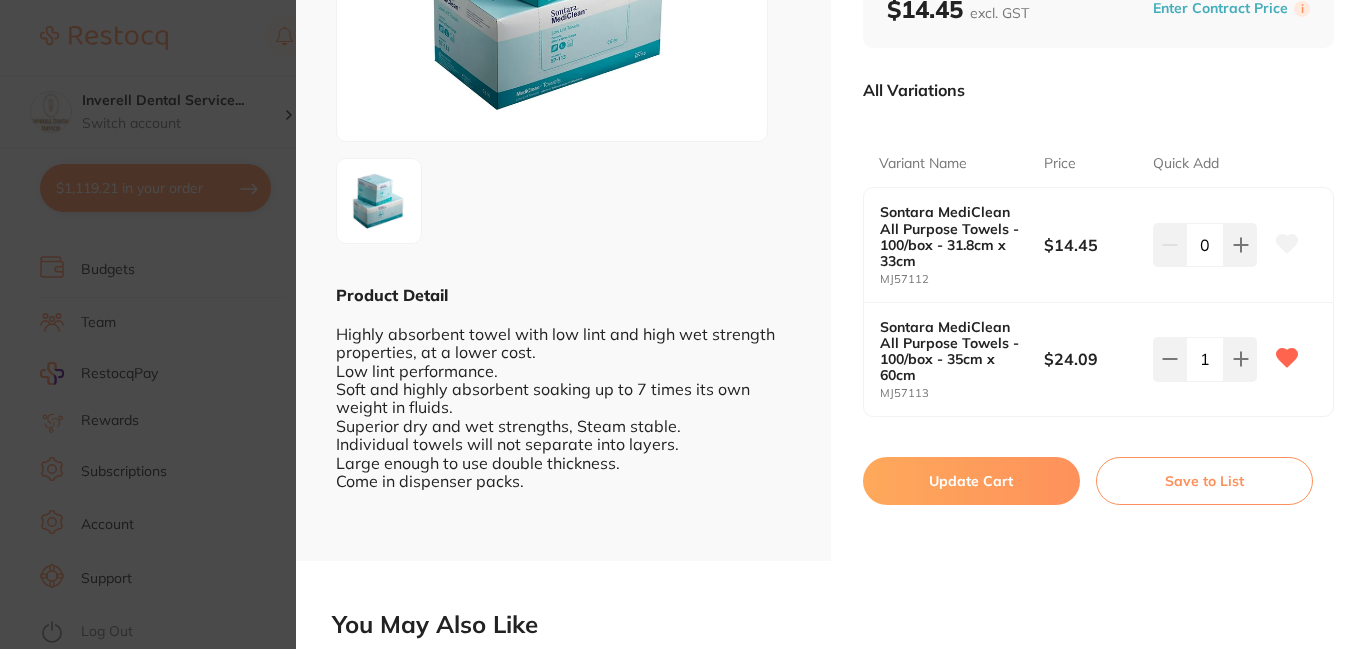 click on "Update Cart" at bounding box center (971, 481) 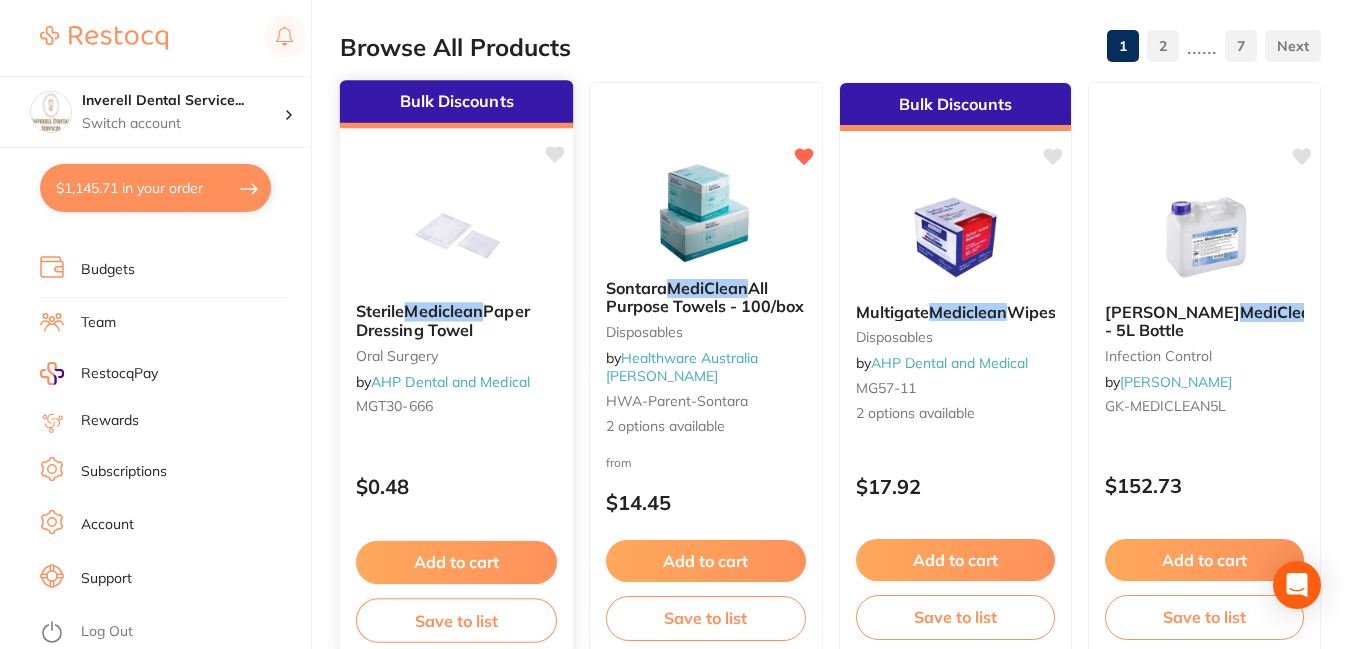scroll, scrollTop: 0, scrollLeft: 0, axis: both 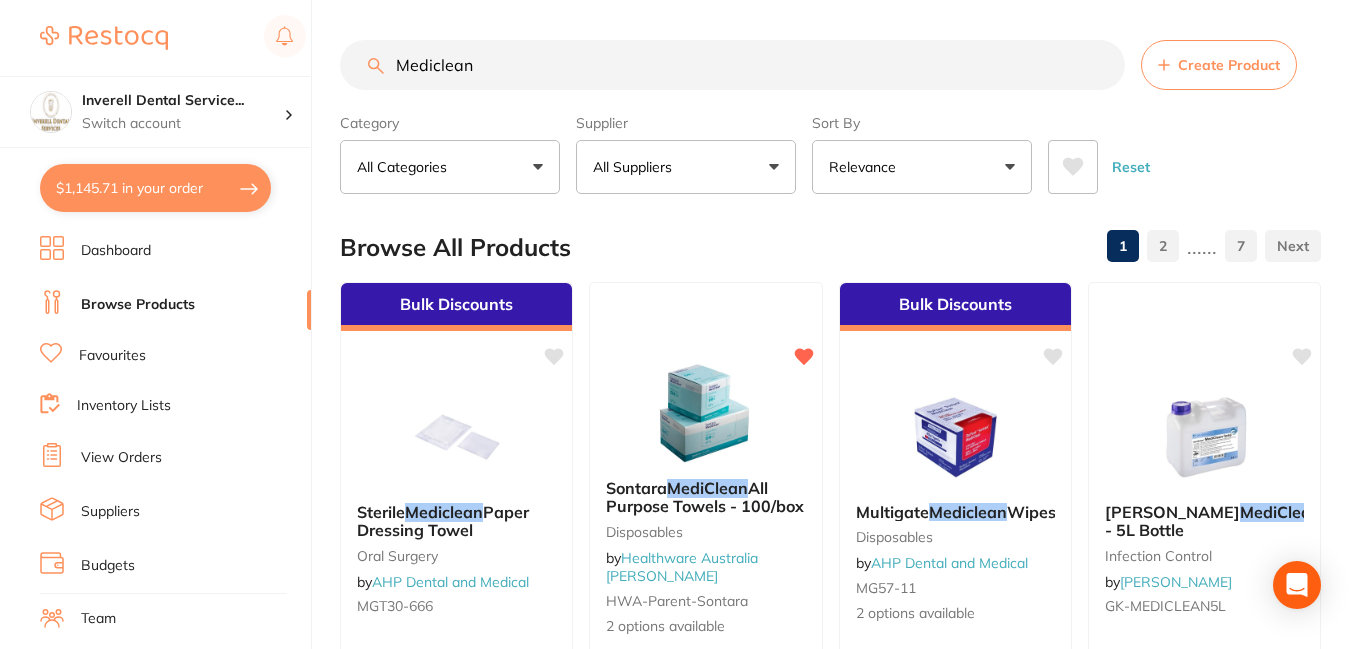 click on "Browse Products" at bounding box center (138, 305) 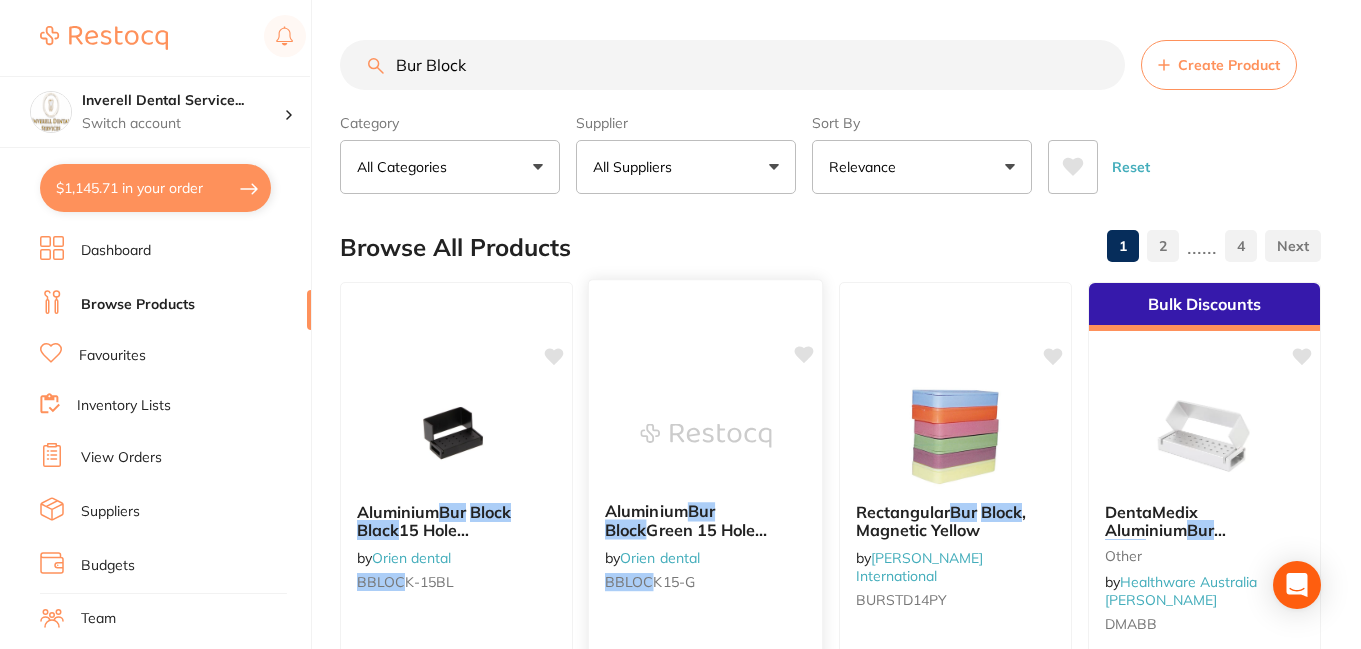 scroll, scrollTop: 136, scrollLeft: 0, axis: vertical 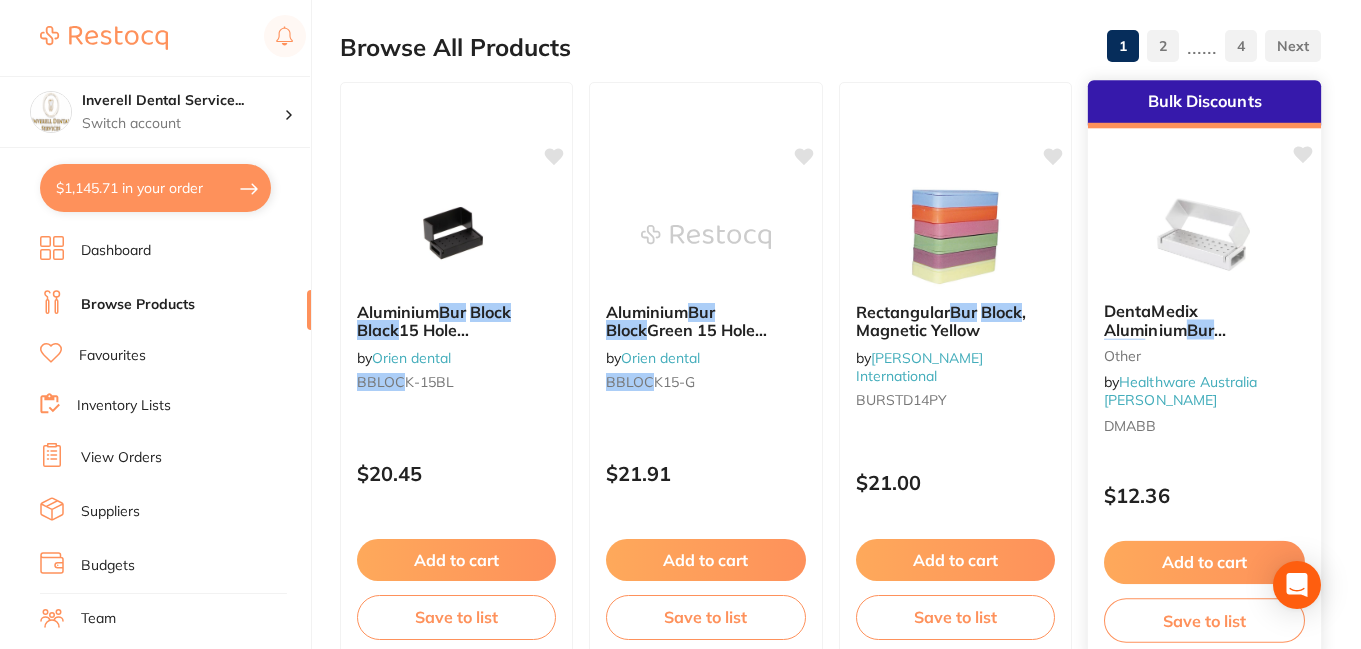 type on "Bur Block" 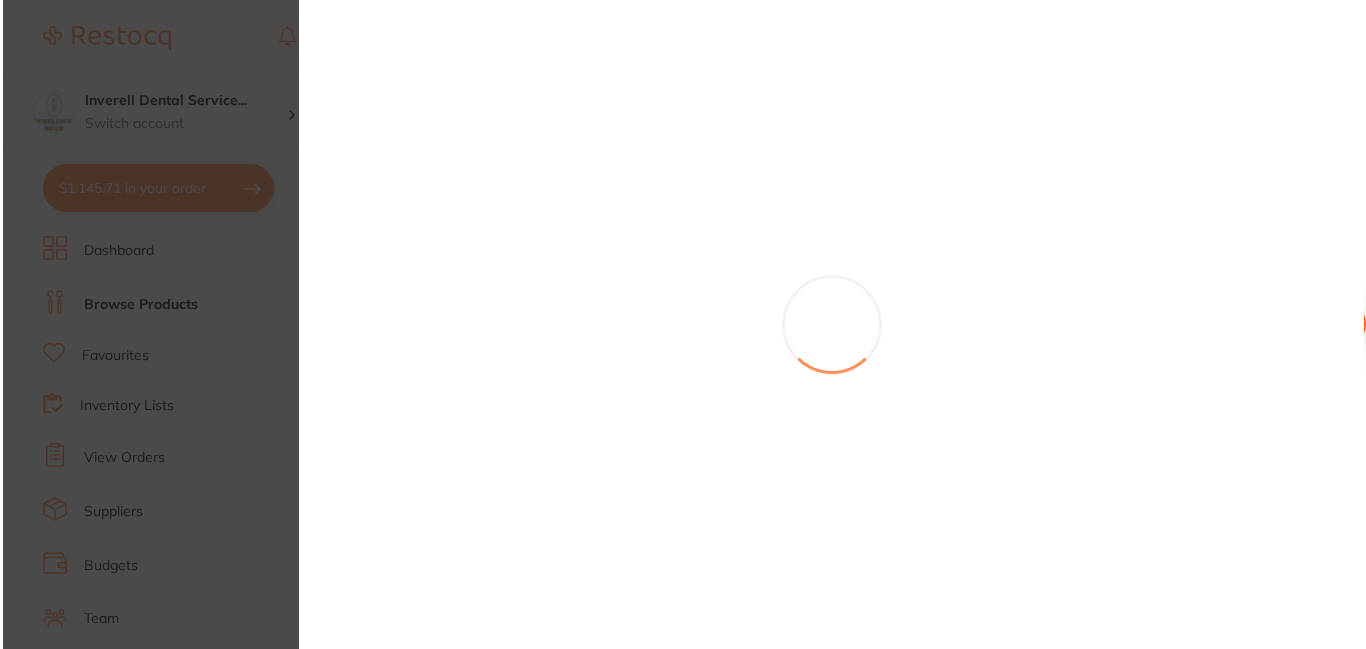 scroll, scrollTop: 0, scrollLeft: 0, axis: both 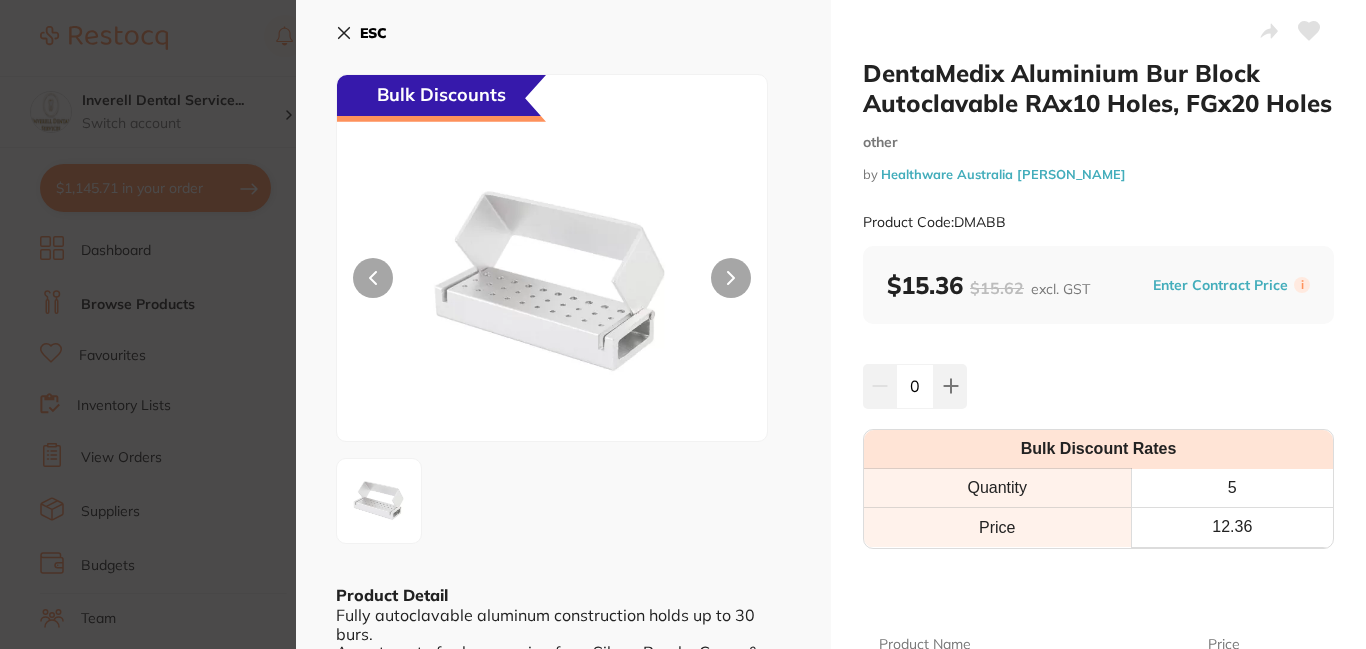 click 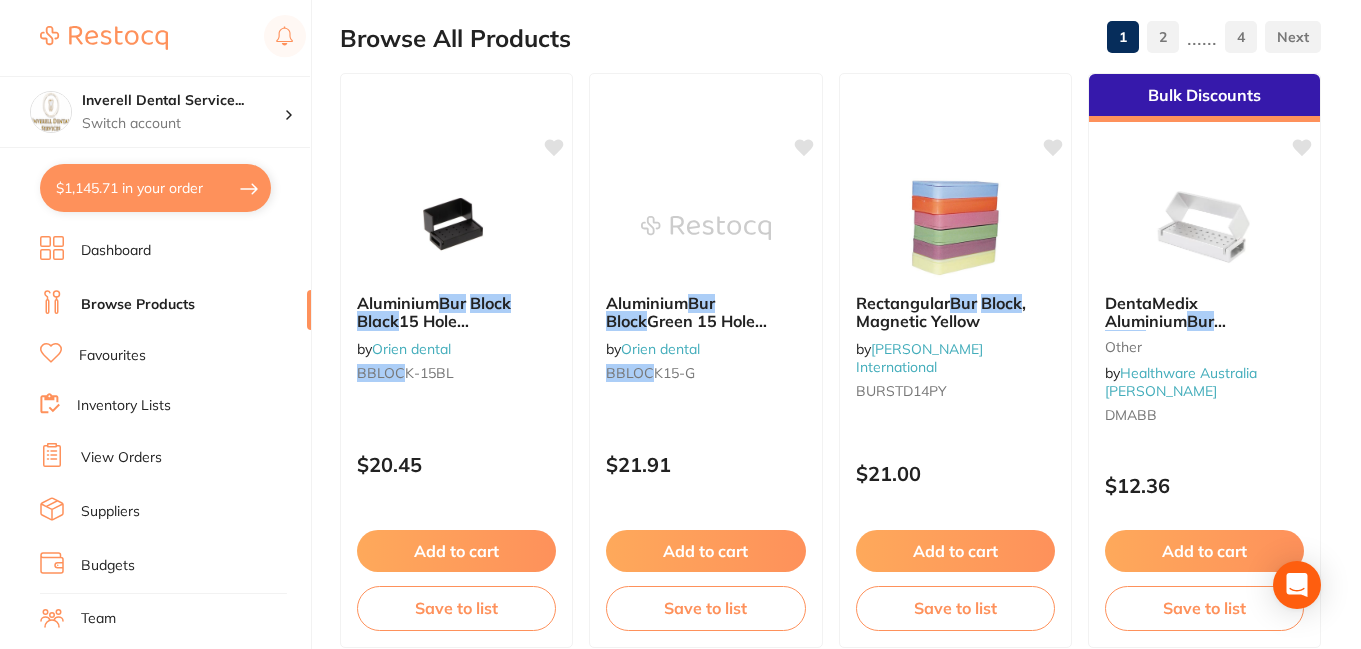 scroll, scrollTop: 0, scrollLeft: 0, axis: both 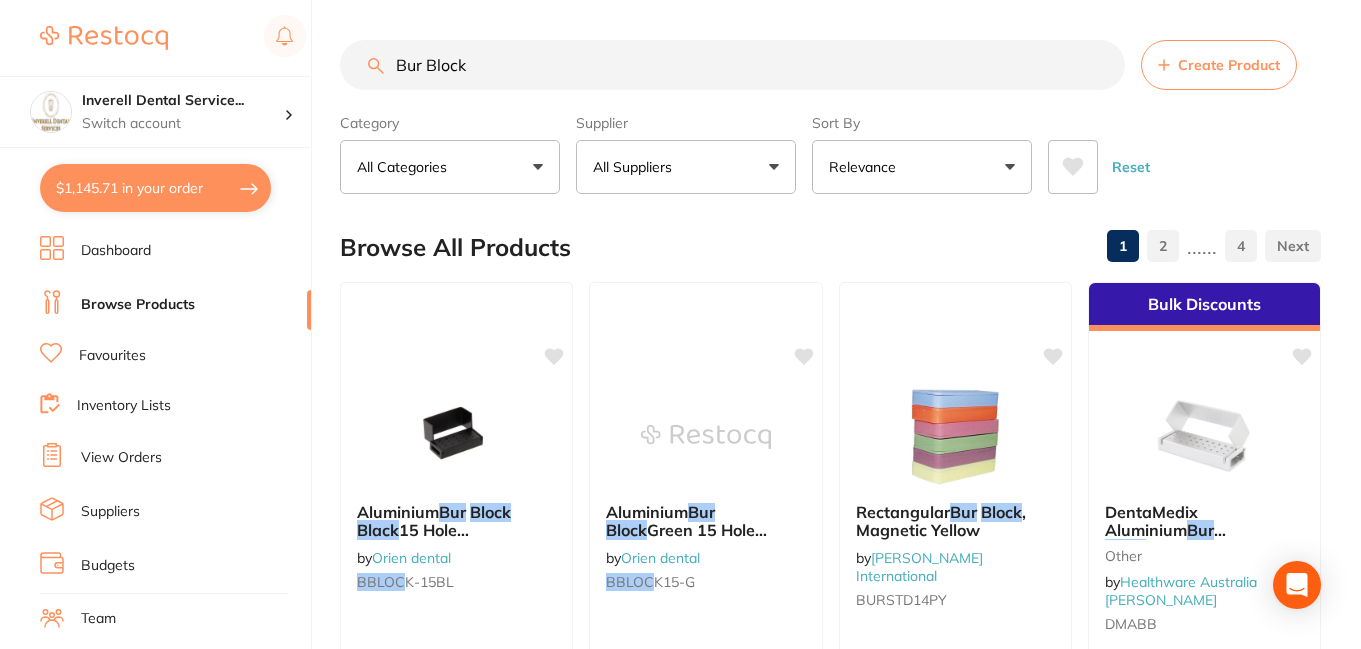 click on "All Suppliers" at bounding box center [686, 167] 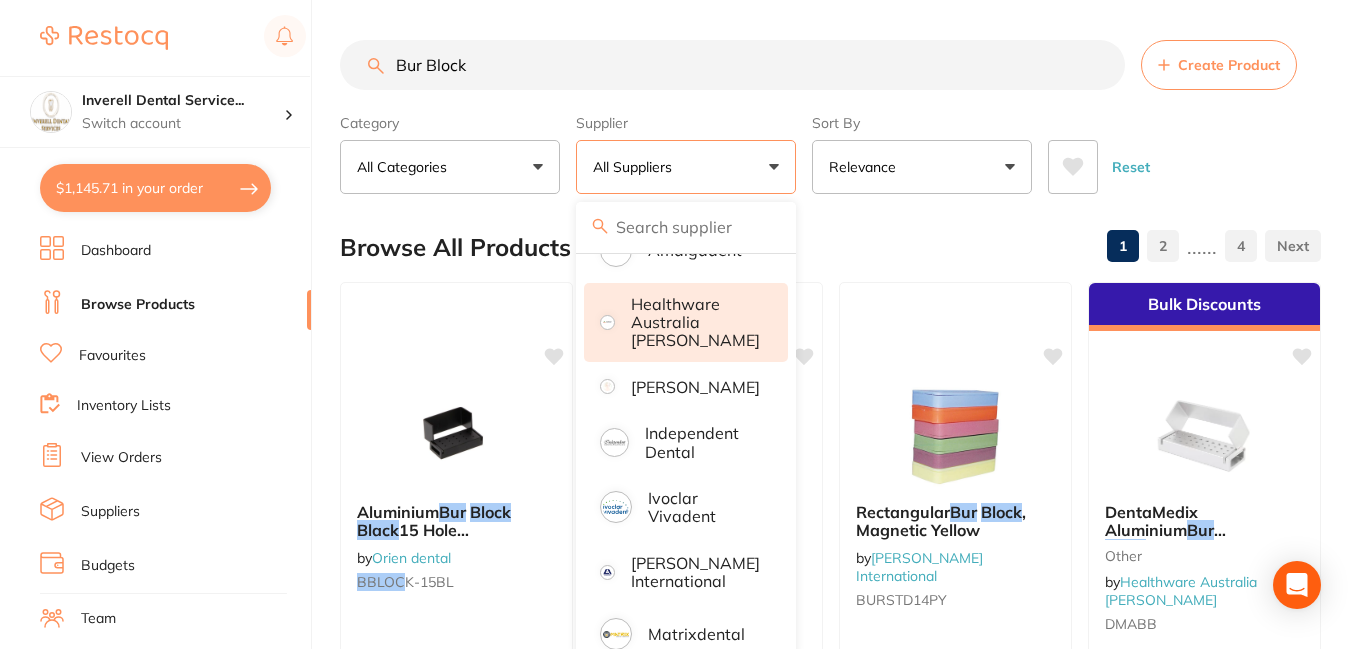 click on "Healthware Australia [PERSON_NAME]" at bounding box center (695, 322) 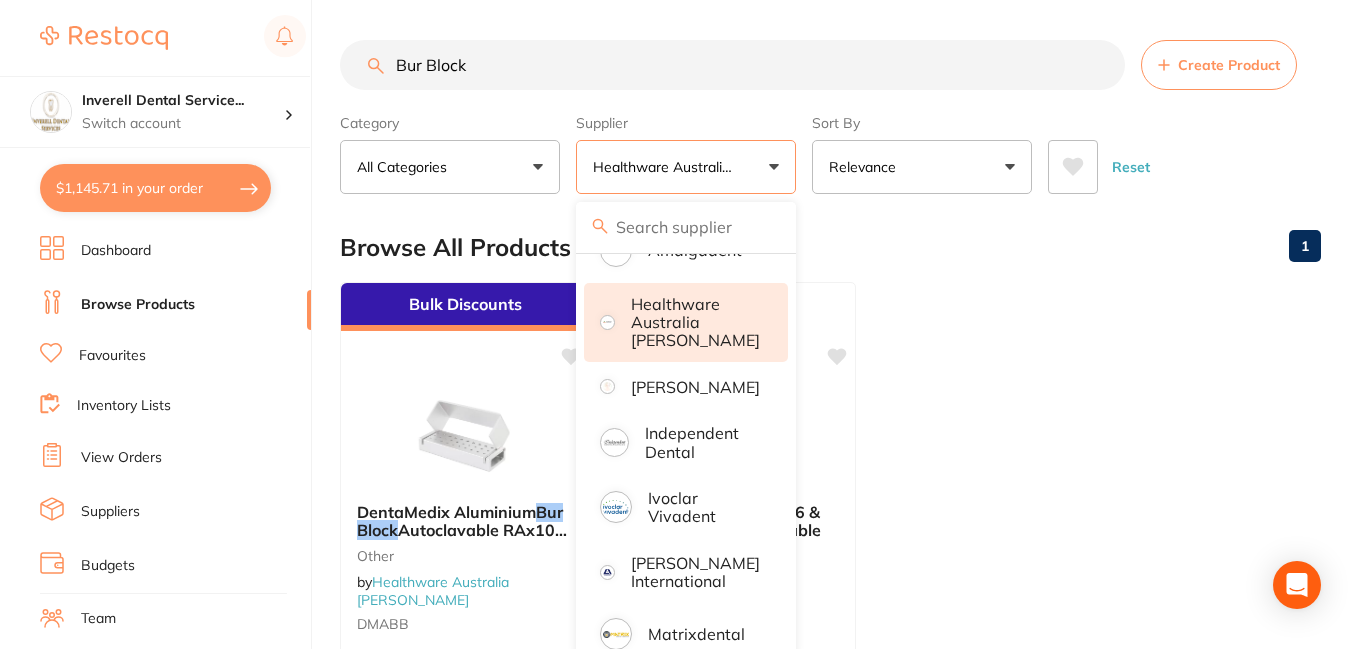 click on "Bulk Discounts DentaMedix Aluminium  Bur   Block  Autoclavable RAx10 Holes, FGx20 Holes   other by  Healthware Australia [PERSON_NAME] DMABB $12.36 Add to cart Save to list Bur   Block  Magnetic FG 6 & RA 18 Holes Autoclavable   other by  Healthware Australia [PERSON_NAME] CG19996 $13.64 Add to cart Save to list" at bounding box center (830, 569) 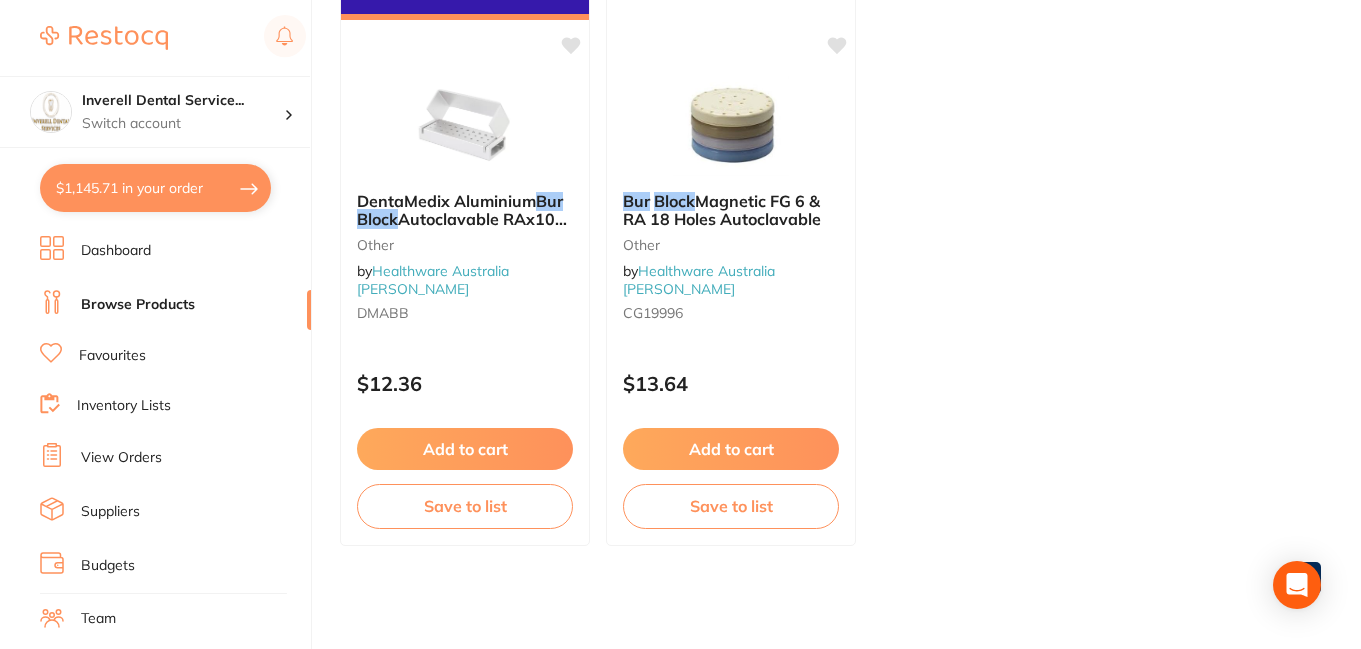scroll, scrollTop: 312, scrollLeft: 0, axis: vertical 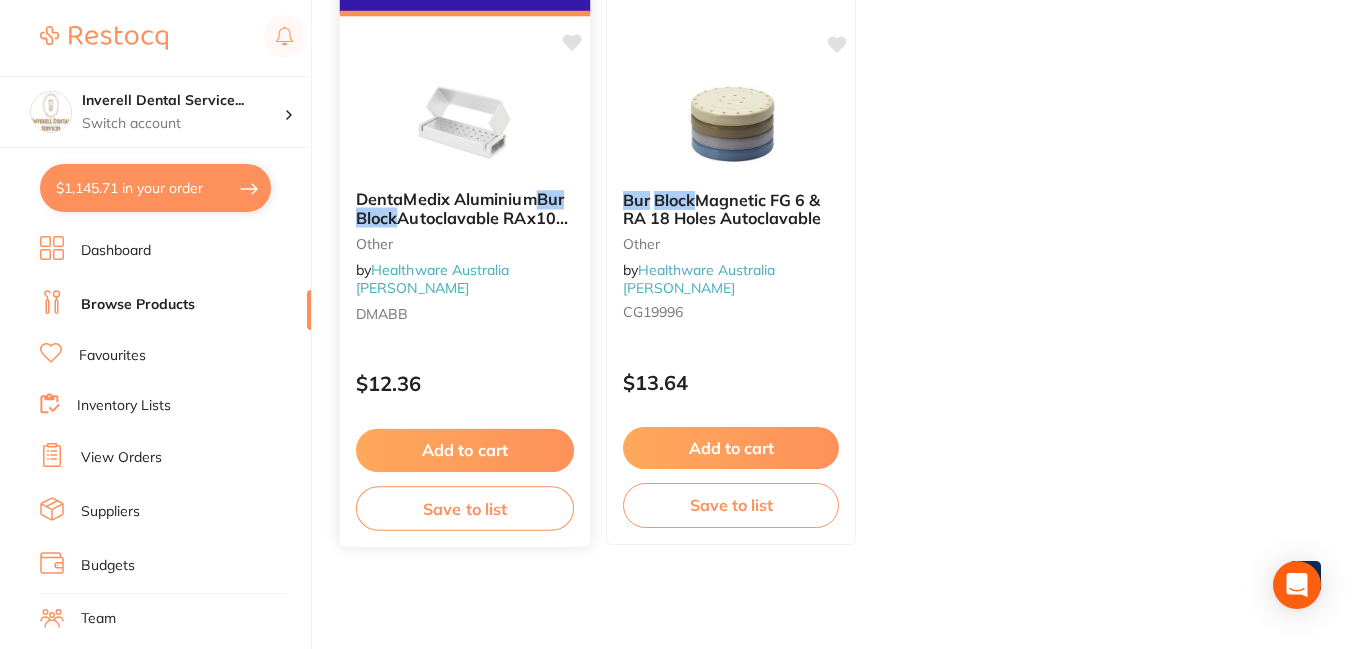 click at bounding box center (464, 123) 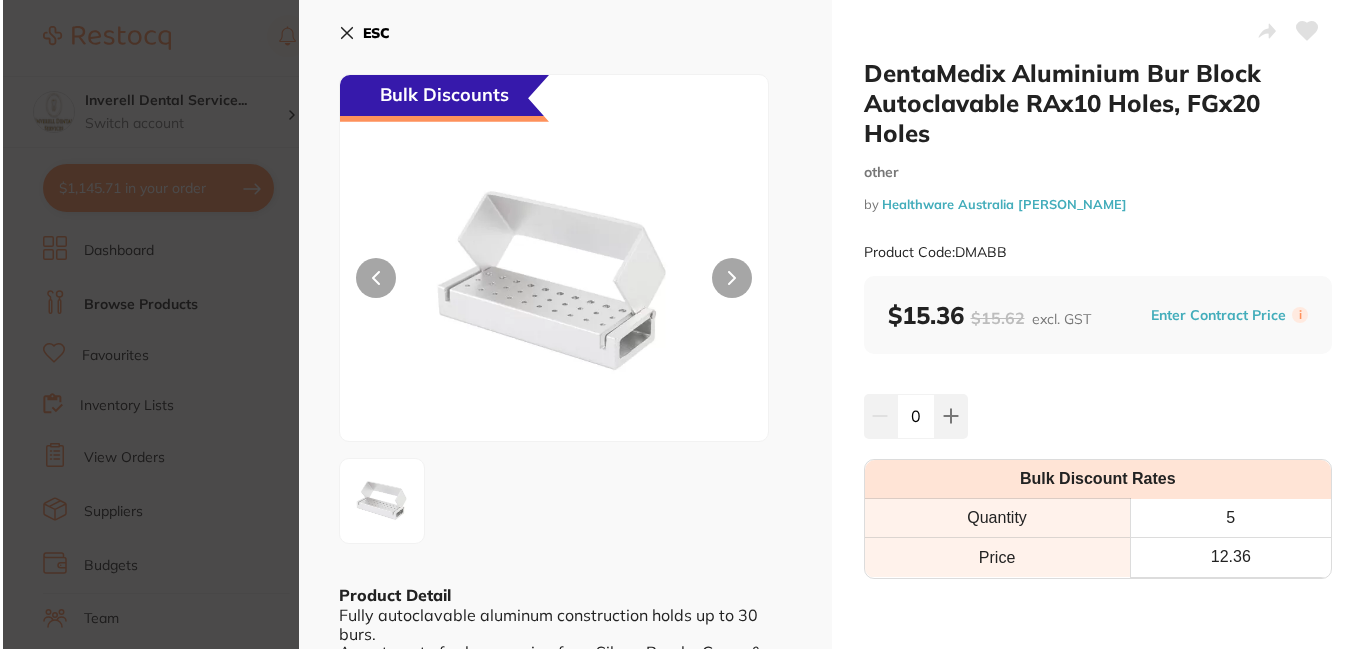 scroll, scrollTop: 0, scrollLeft: 0, axis: both 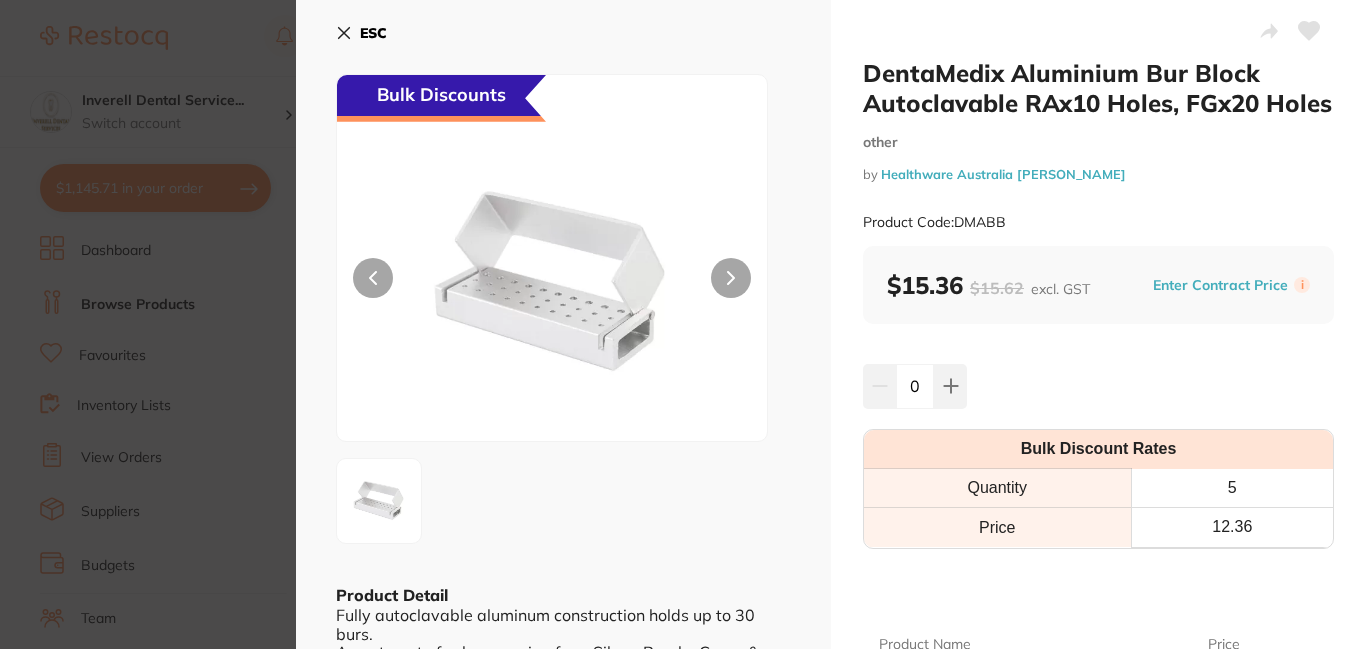 click 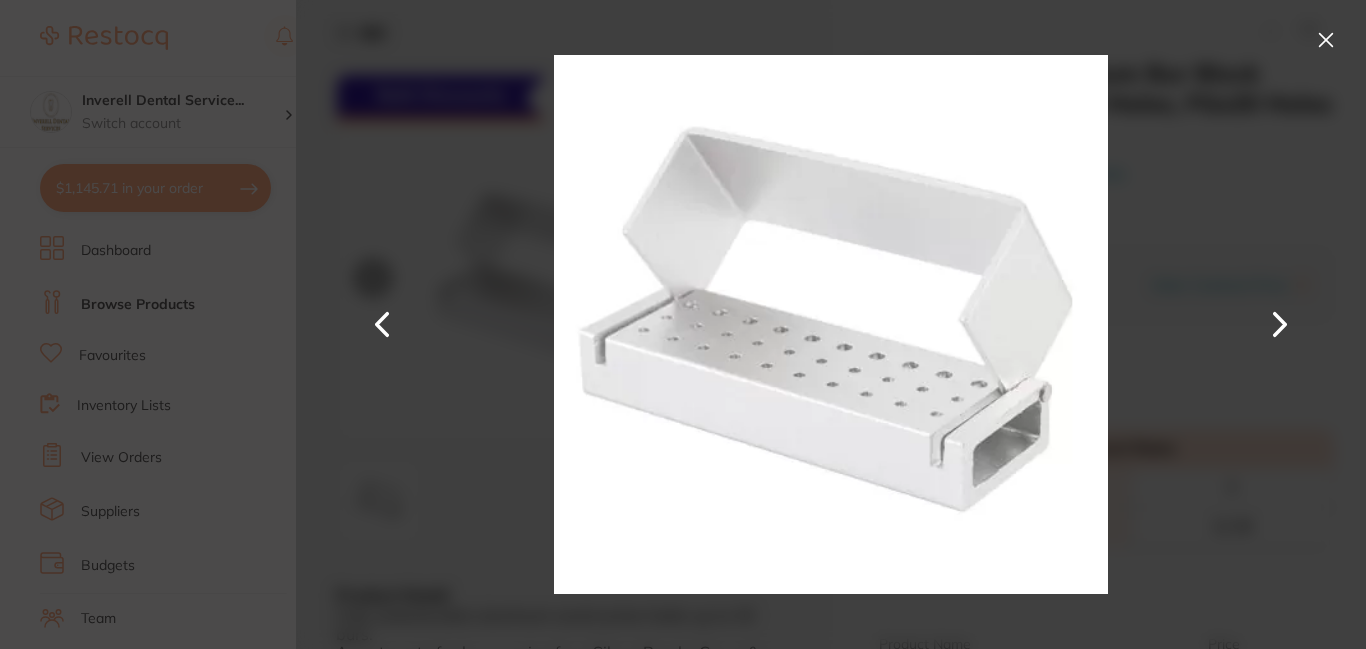 click at bounding box center (1326, 40) 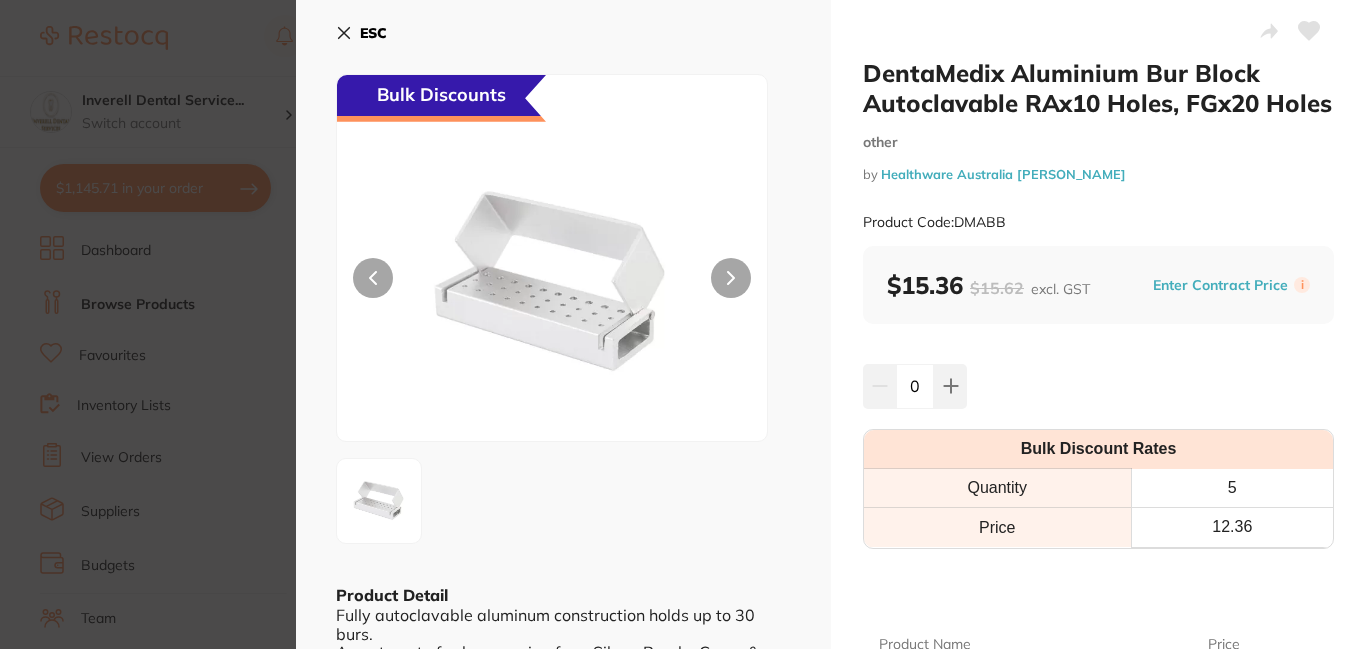 click 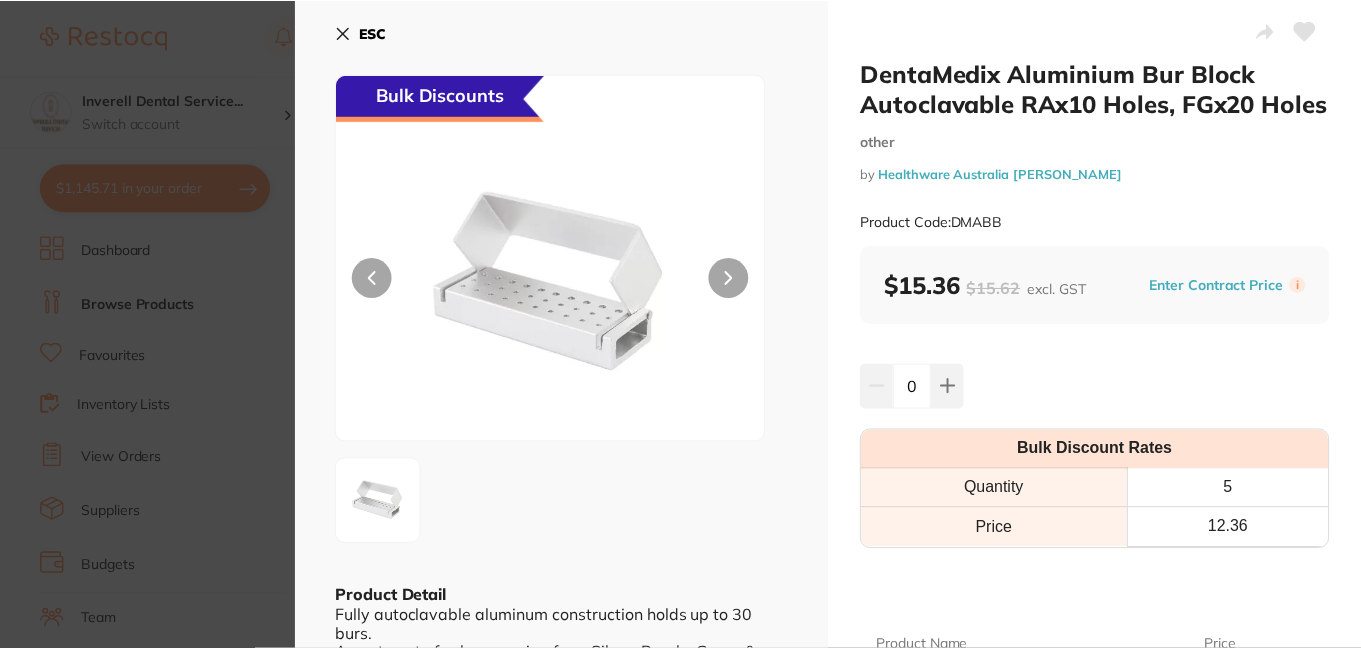 scroll, scrollTop: 312, scrollLeft: 0, axis: vertical 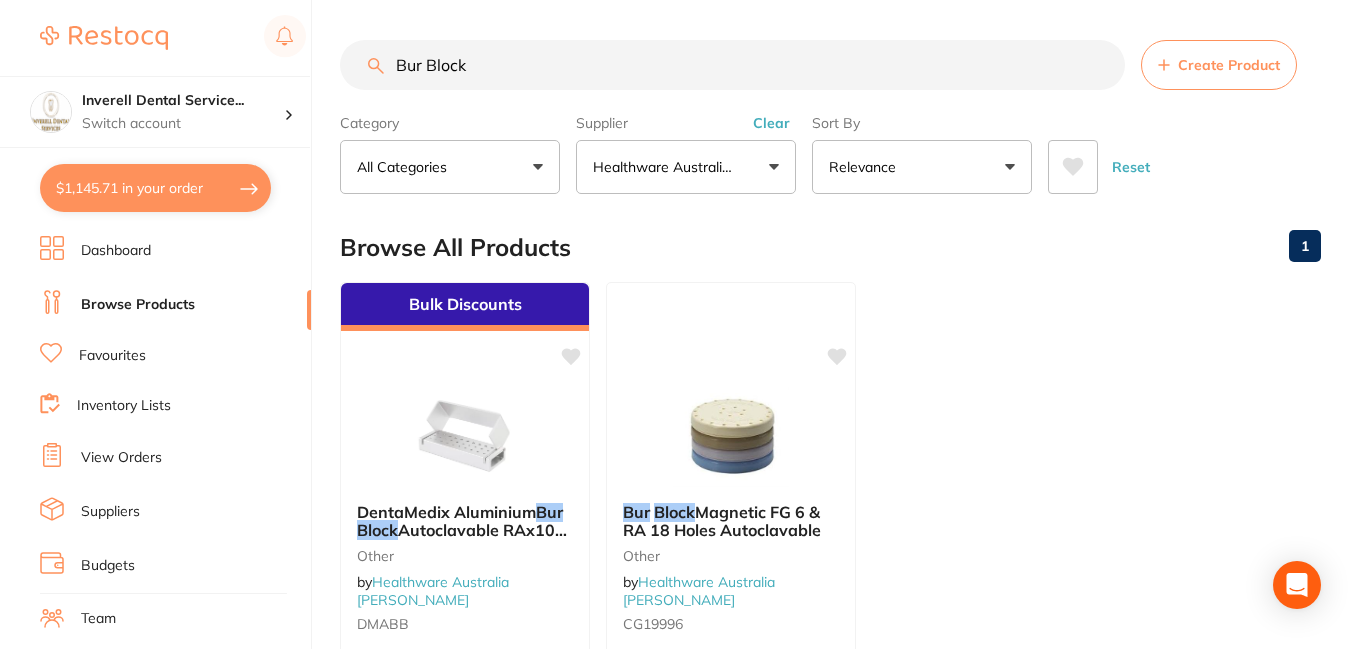 click on "Bur Block" at bounding box center [732, 65] 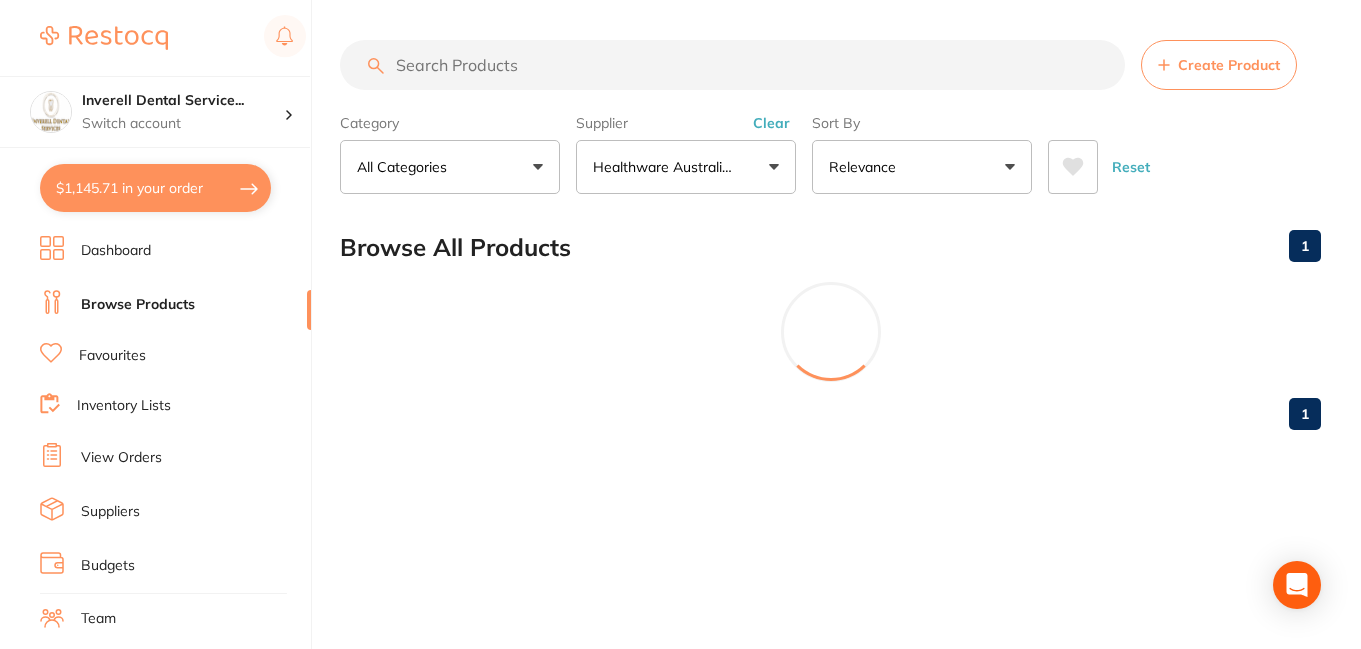 click at bounding box center [732, 65] 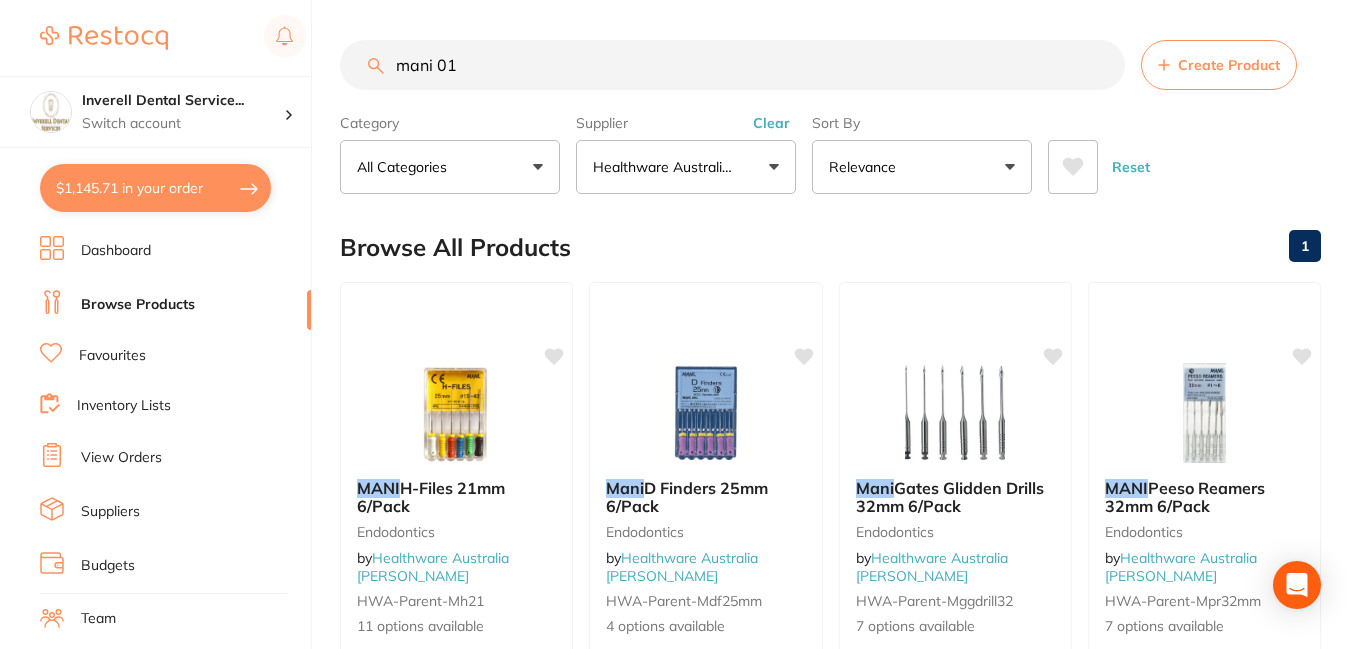 scroll, scrollTop: 0, scrollLeft: 0, axis: both 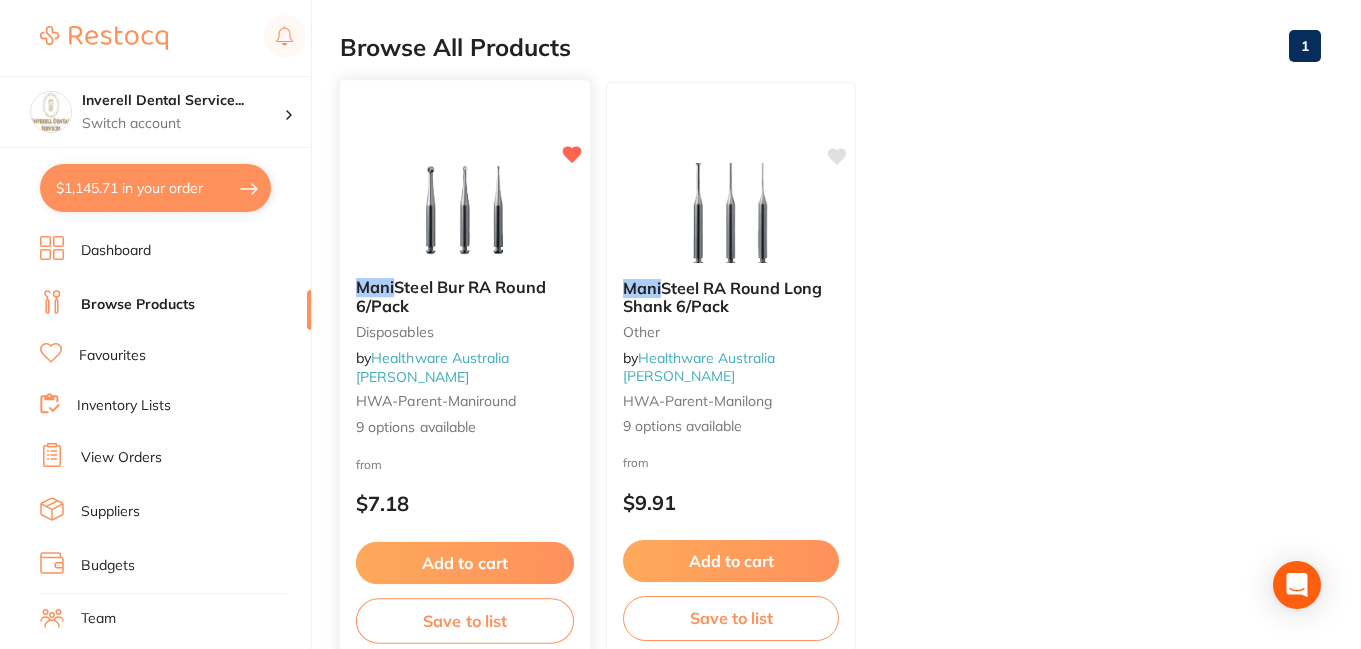 type on "mani 010" 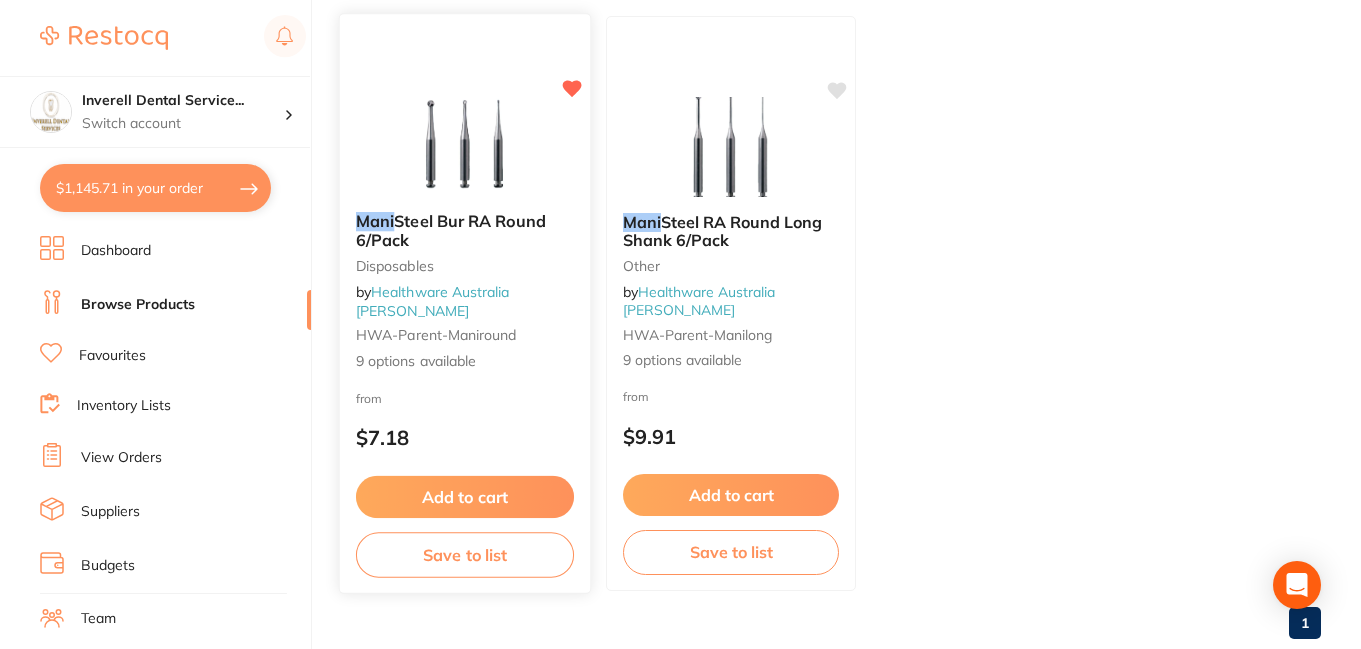 scroll, scrollTop: 300, scrollLeft: 0, axis: vertical 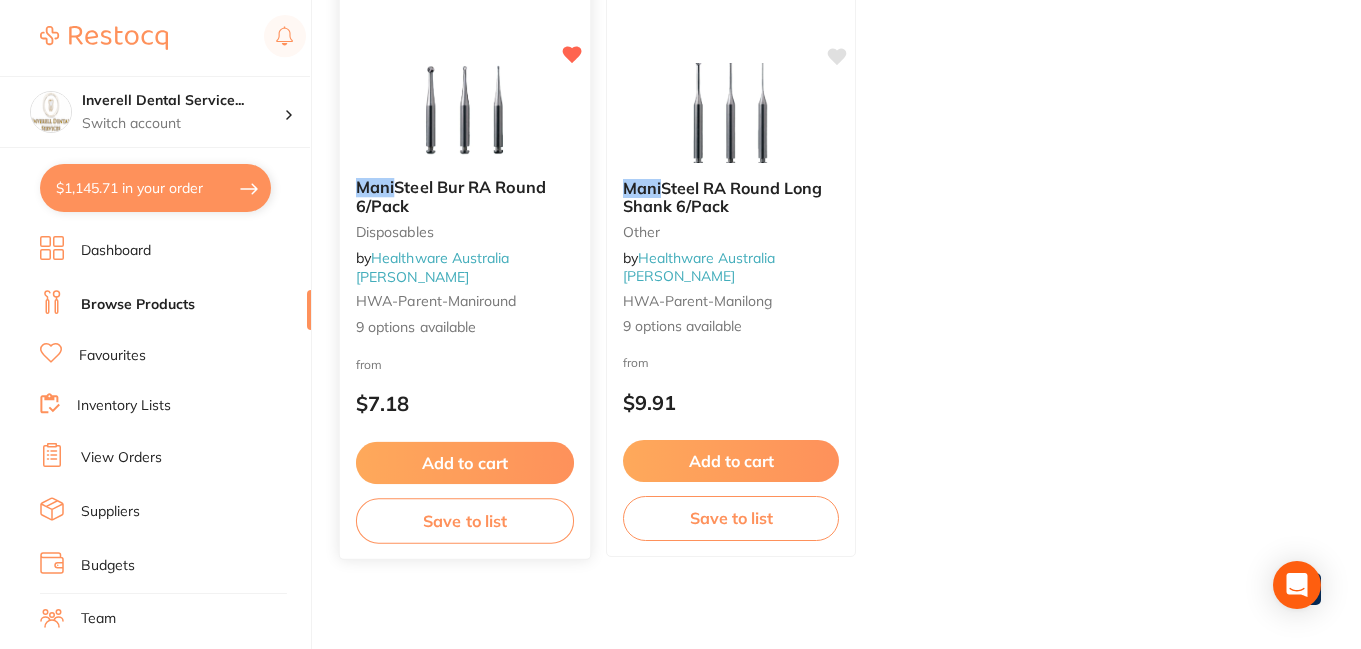 click on "Healthware Australia [PERSON_NAME]" at bounding box center (433, 267) 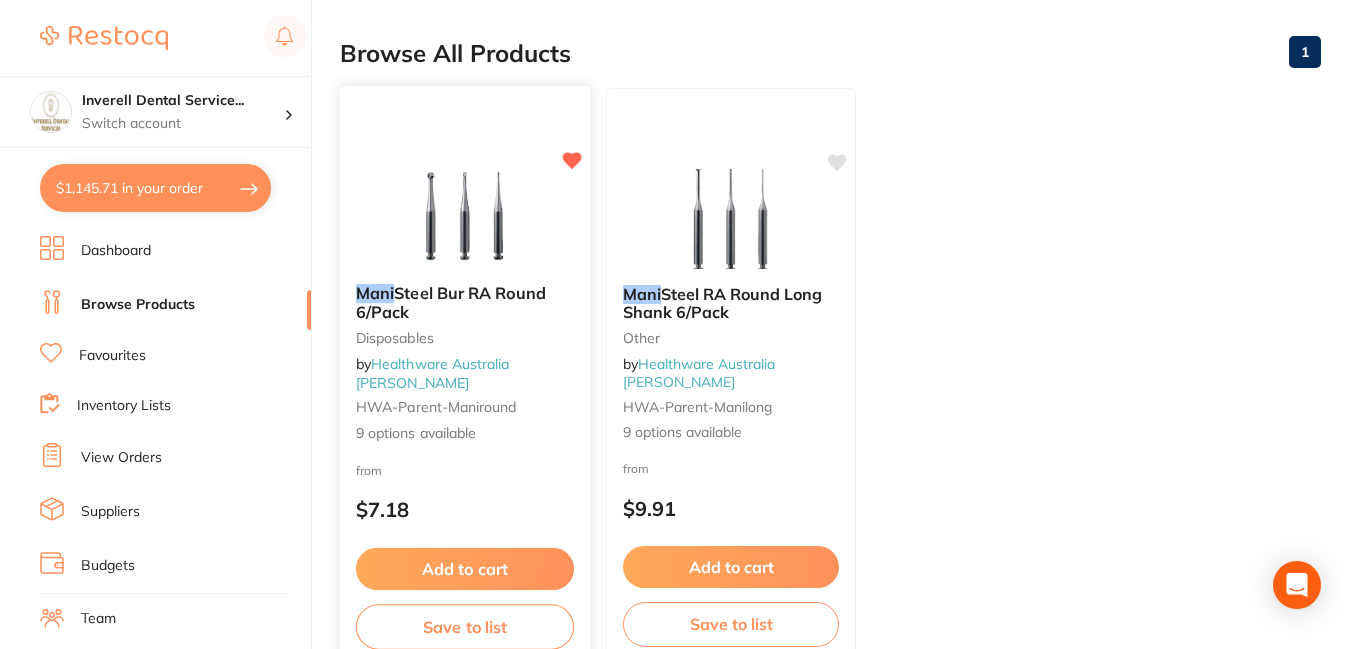 scroll, scrollTop: 200, scrollLeft: 0, axis: vertical 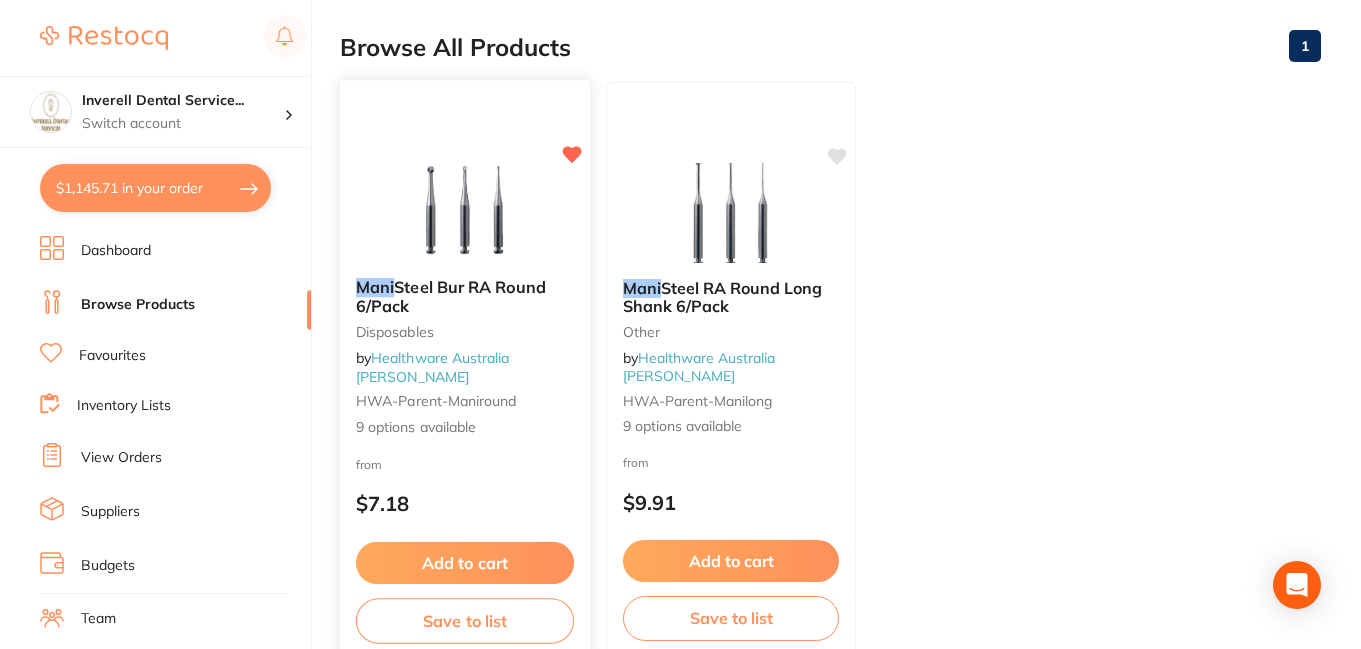 click on "Healthware Australia [PERSON_NAME]" at bounding box center [433, 367] 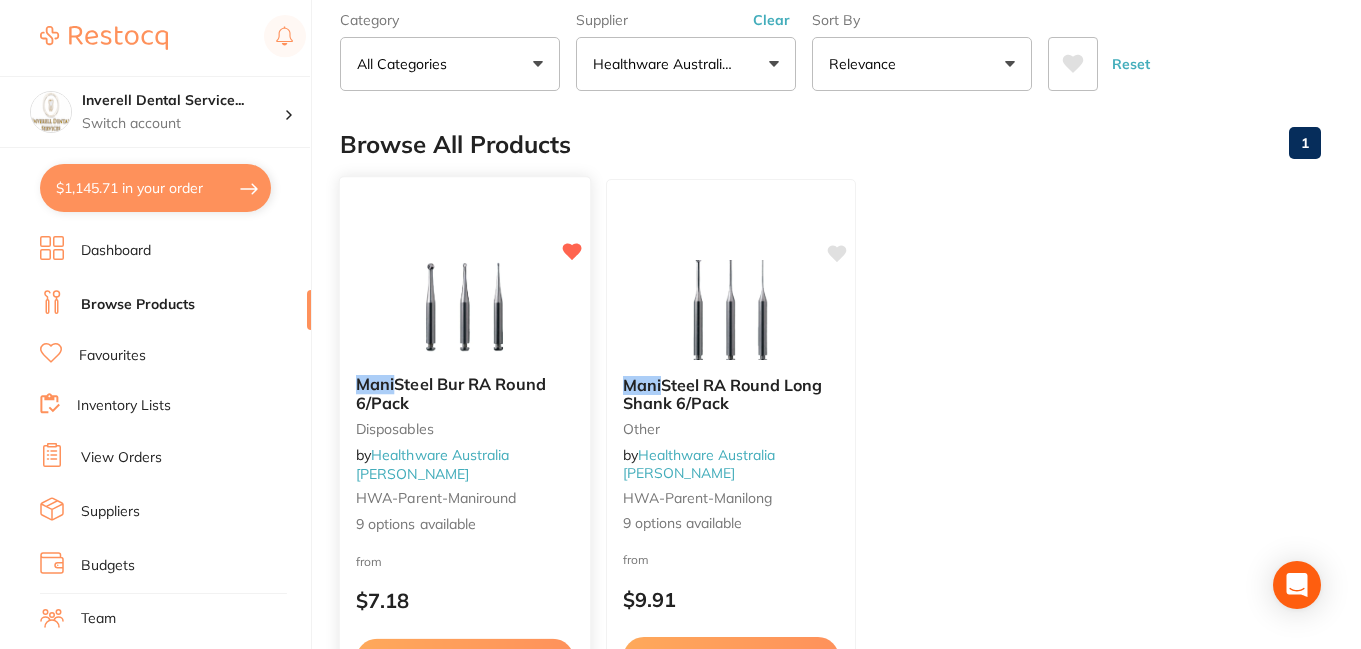 scroll, scrollTop: 200, scrollLeft: 0, axis: vertical 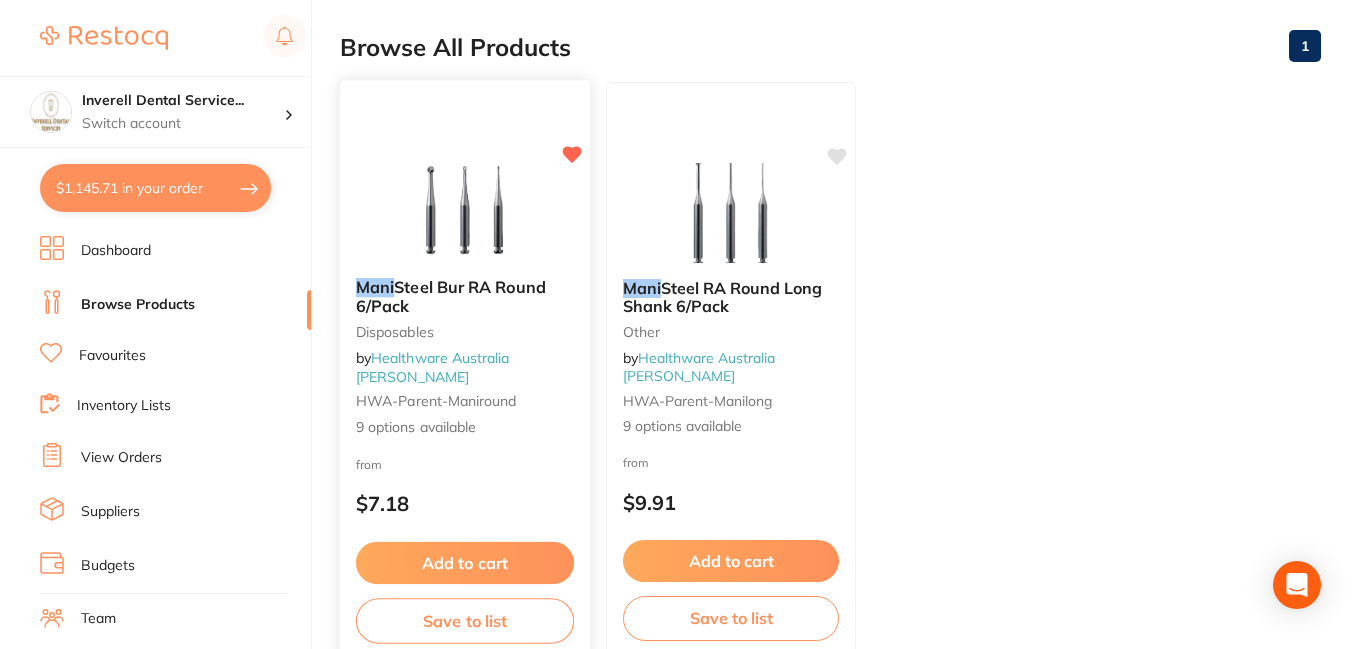 click on "9 options available" at bounding box center (465, 427) 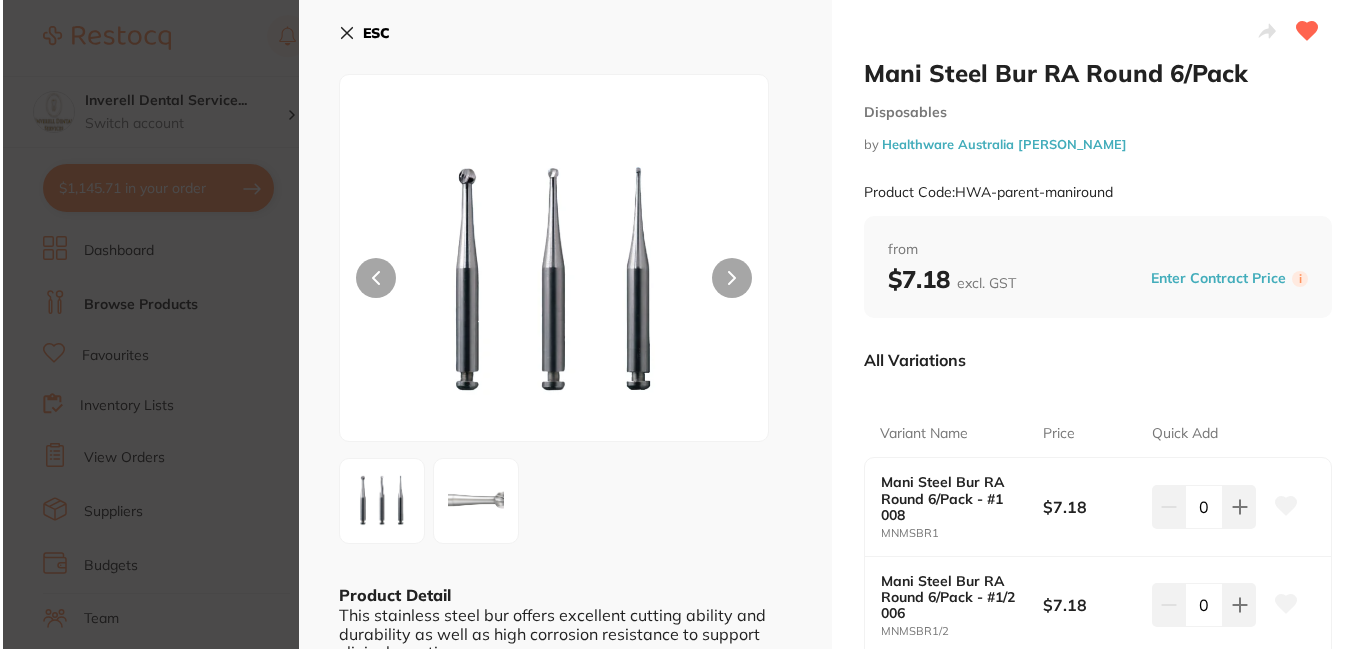 scroll, scrollTop: 0, scrollLeft: 0, axis: both 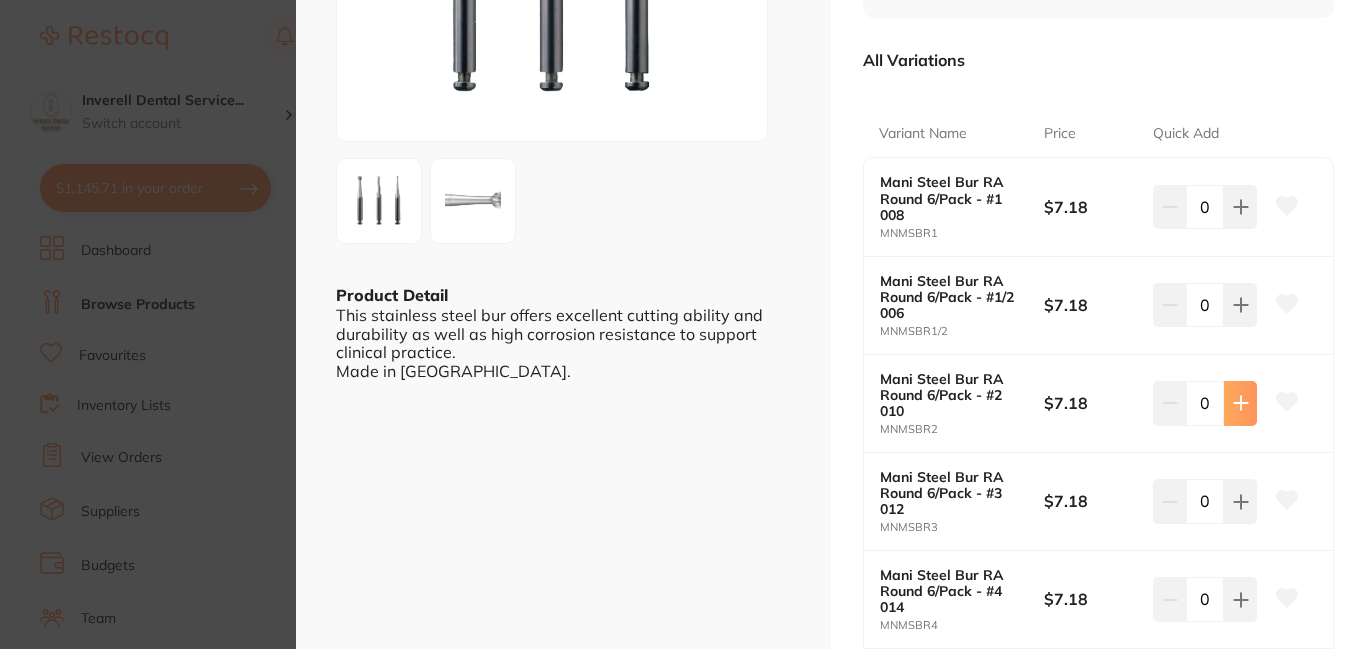 click 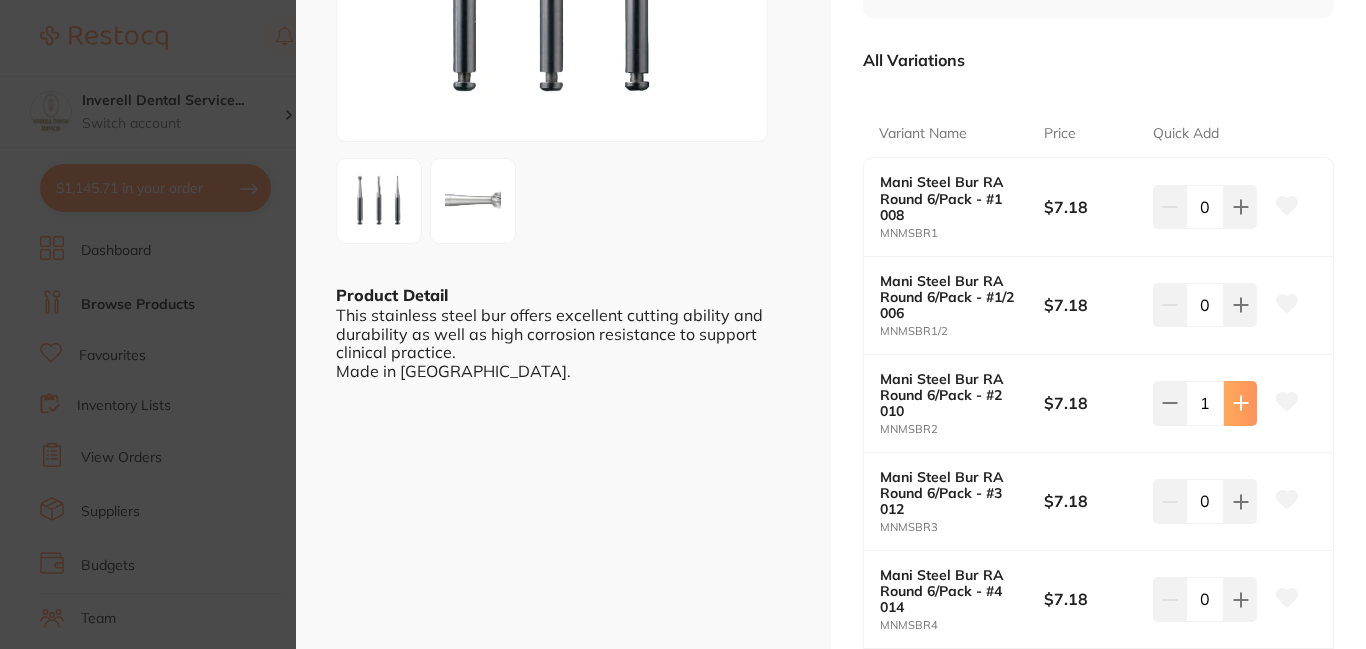 click 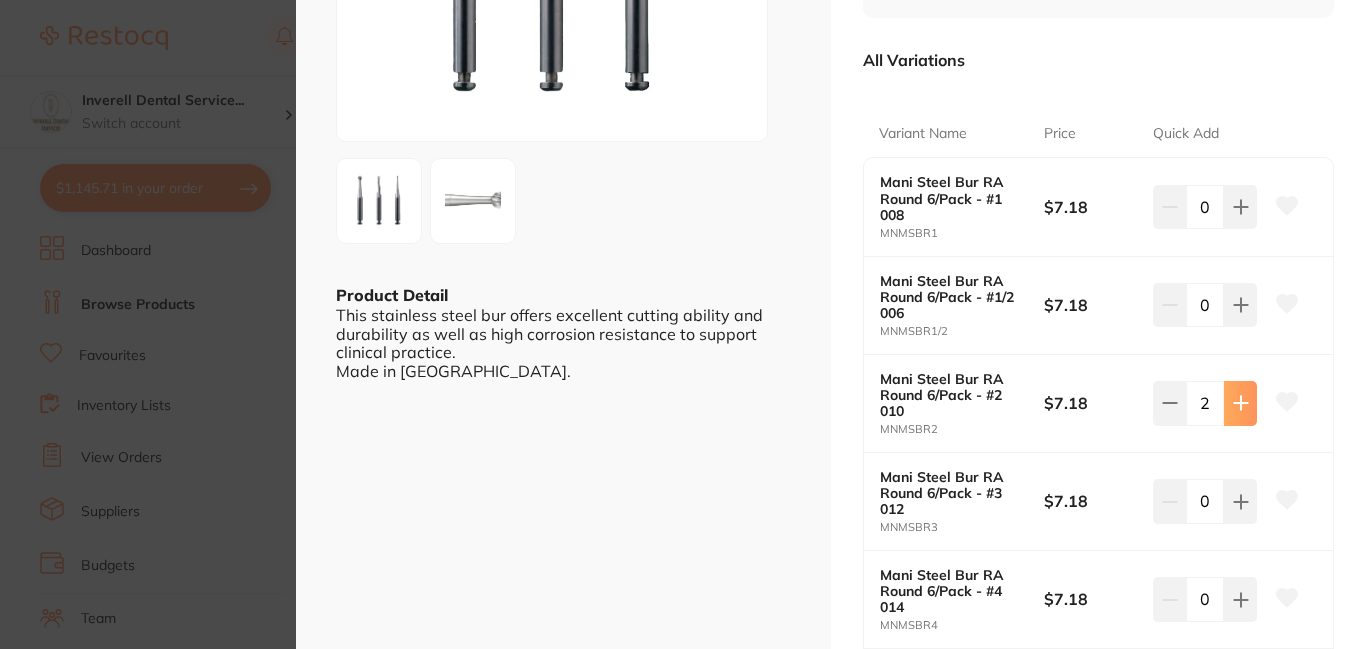 click 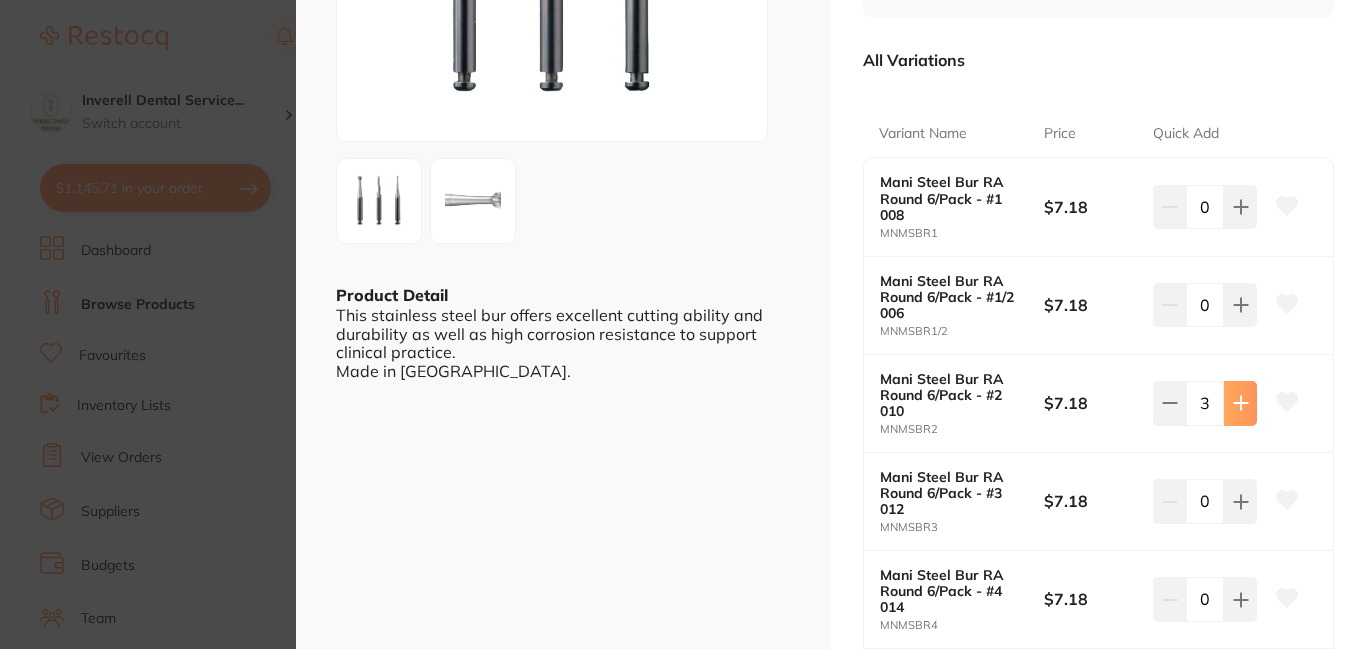 click 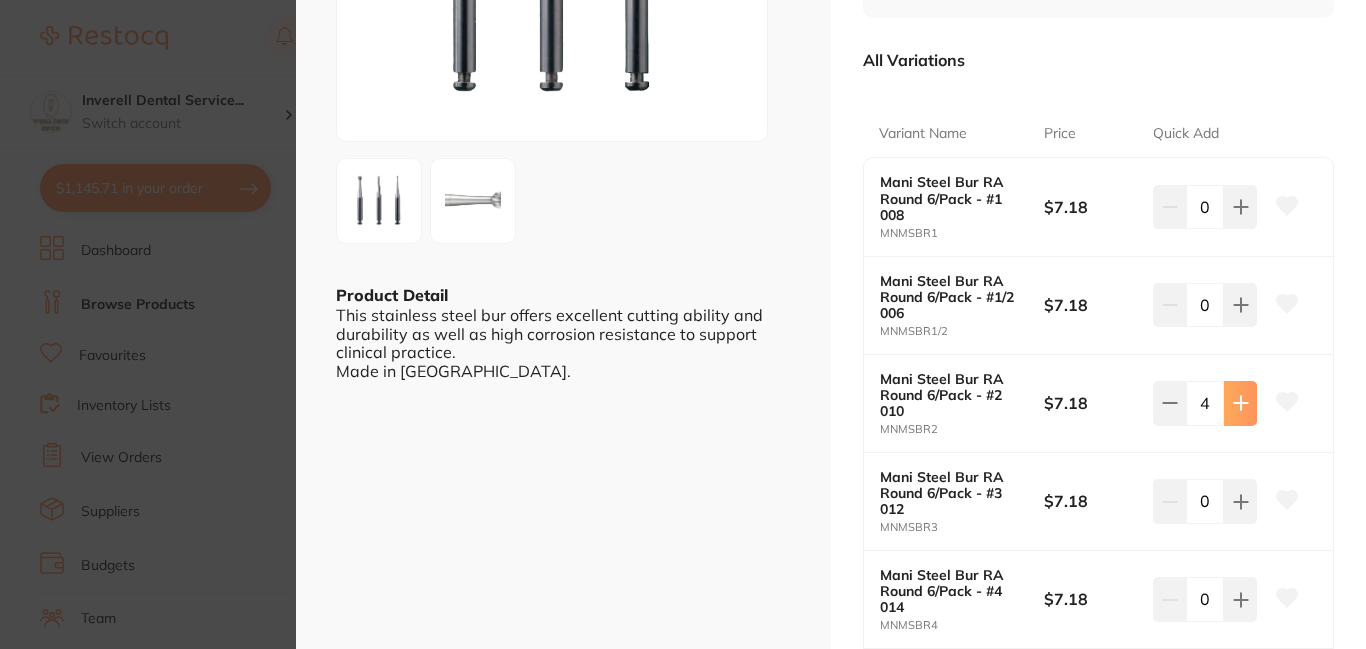 click 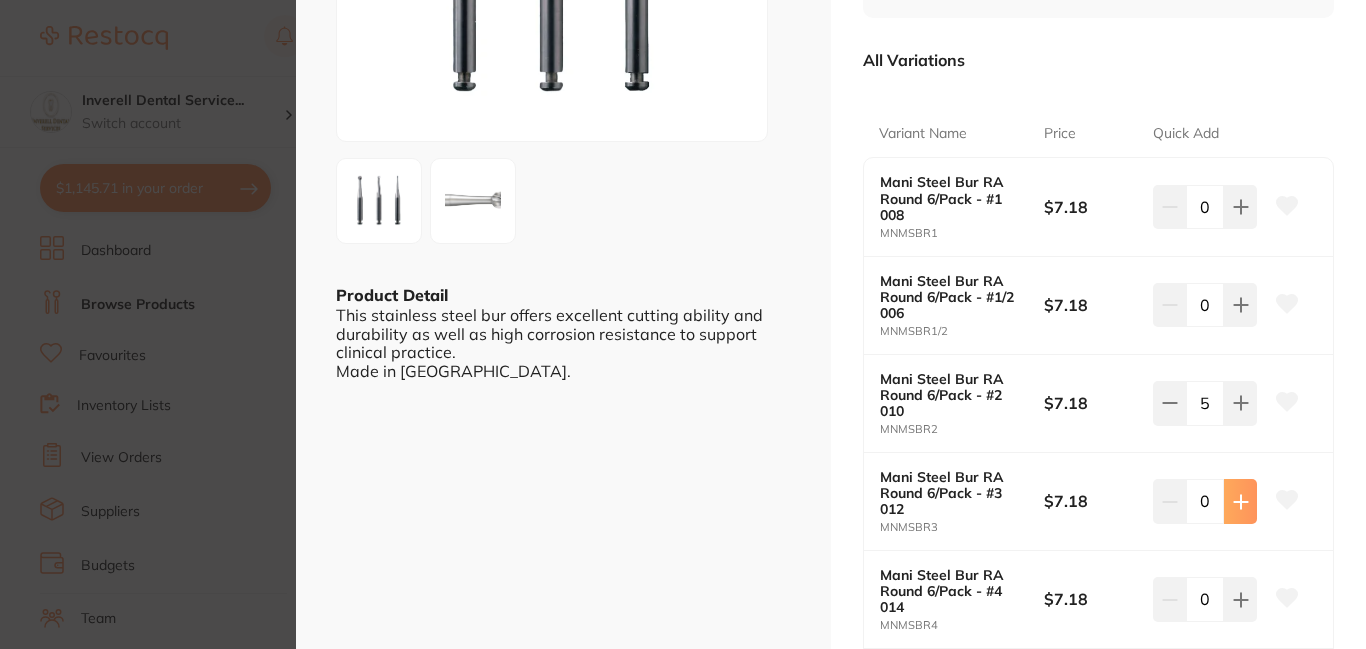 click 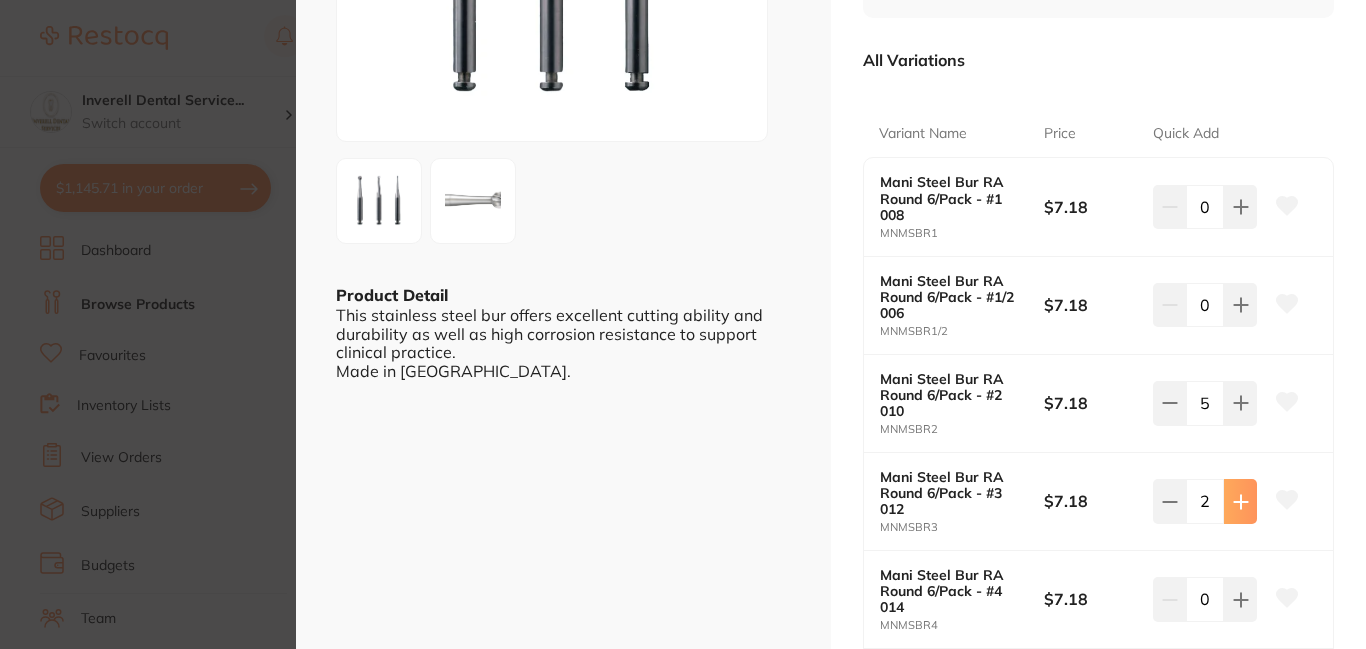 click 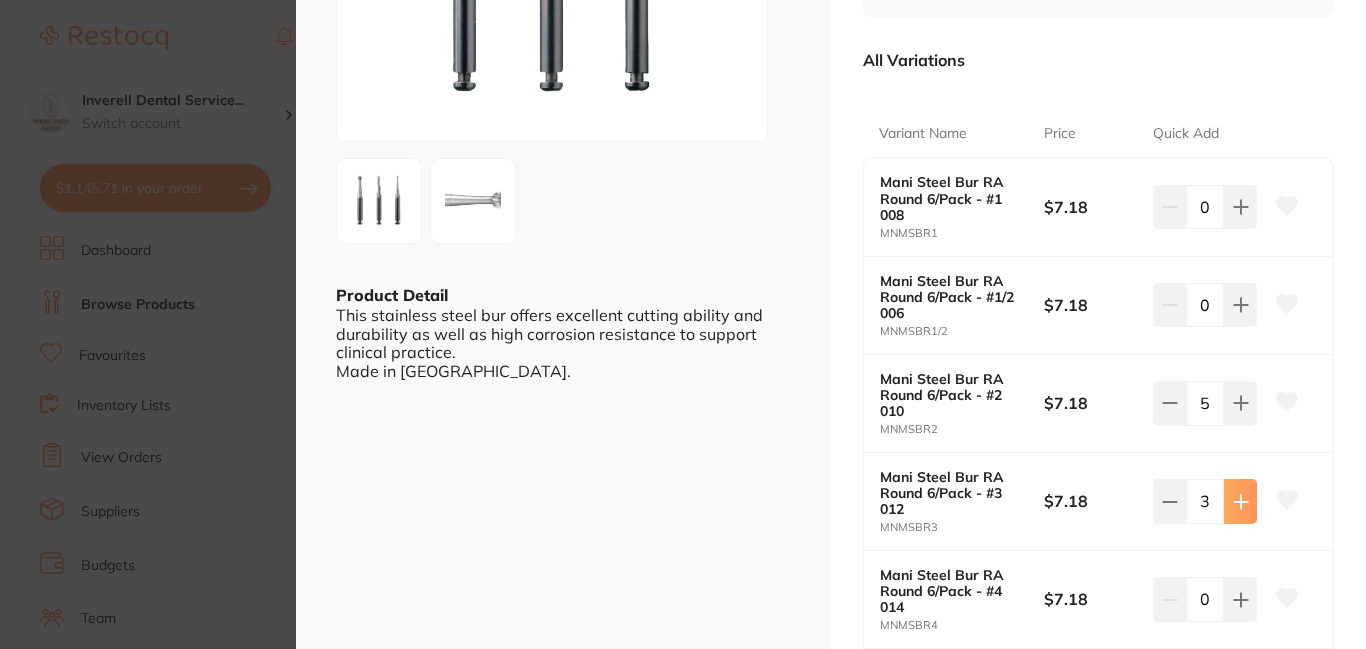 click 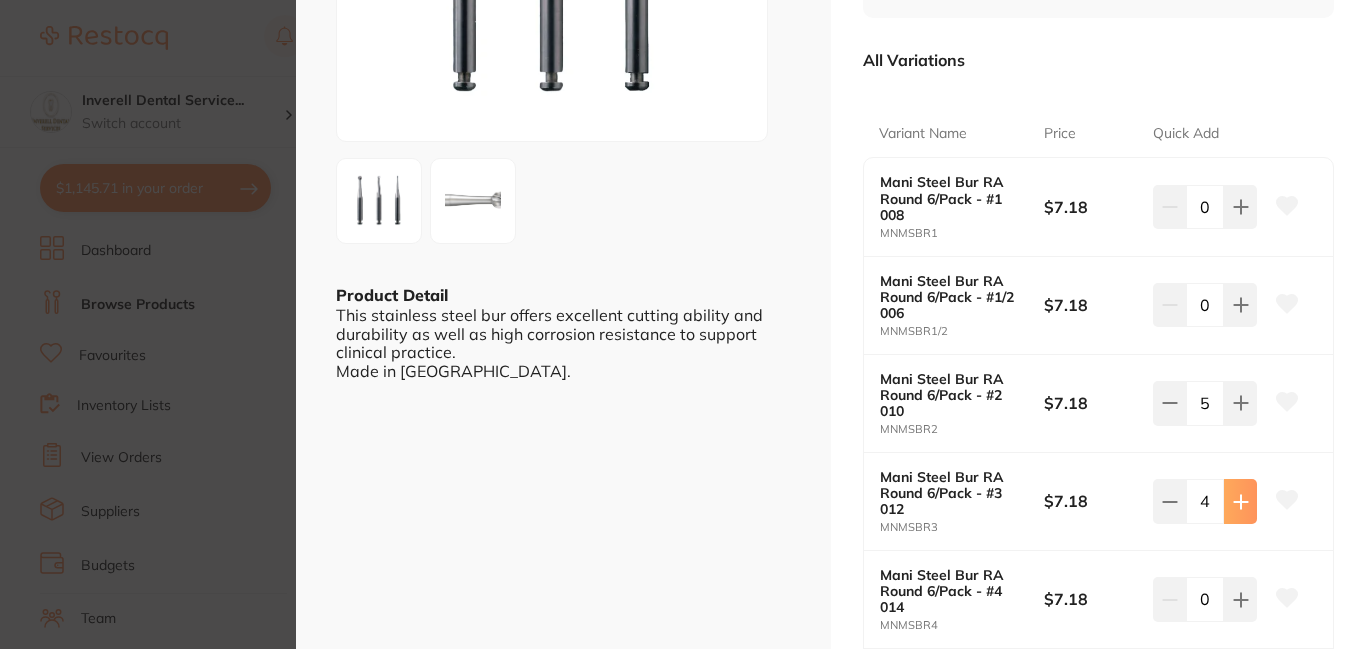 click 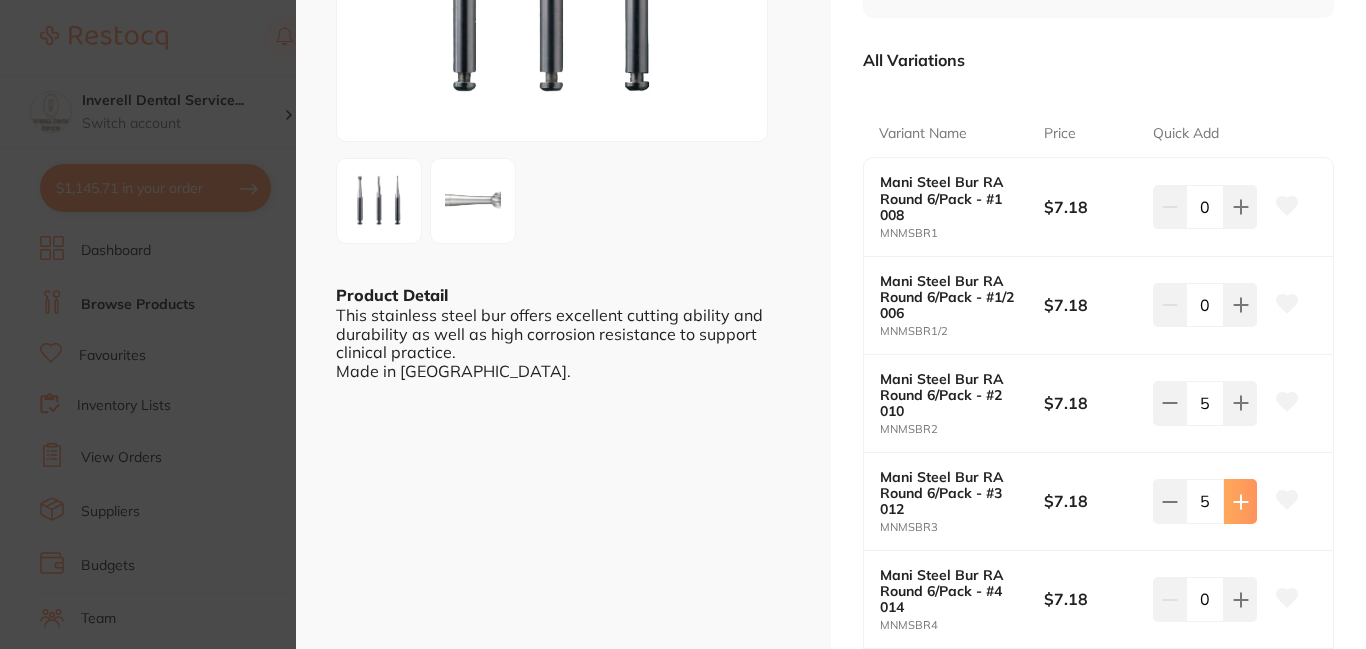 click 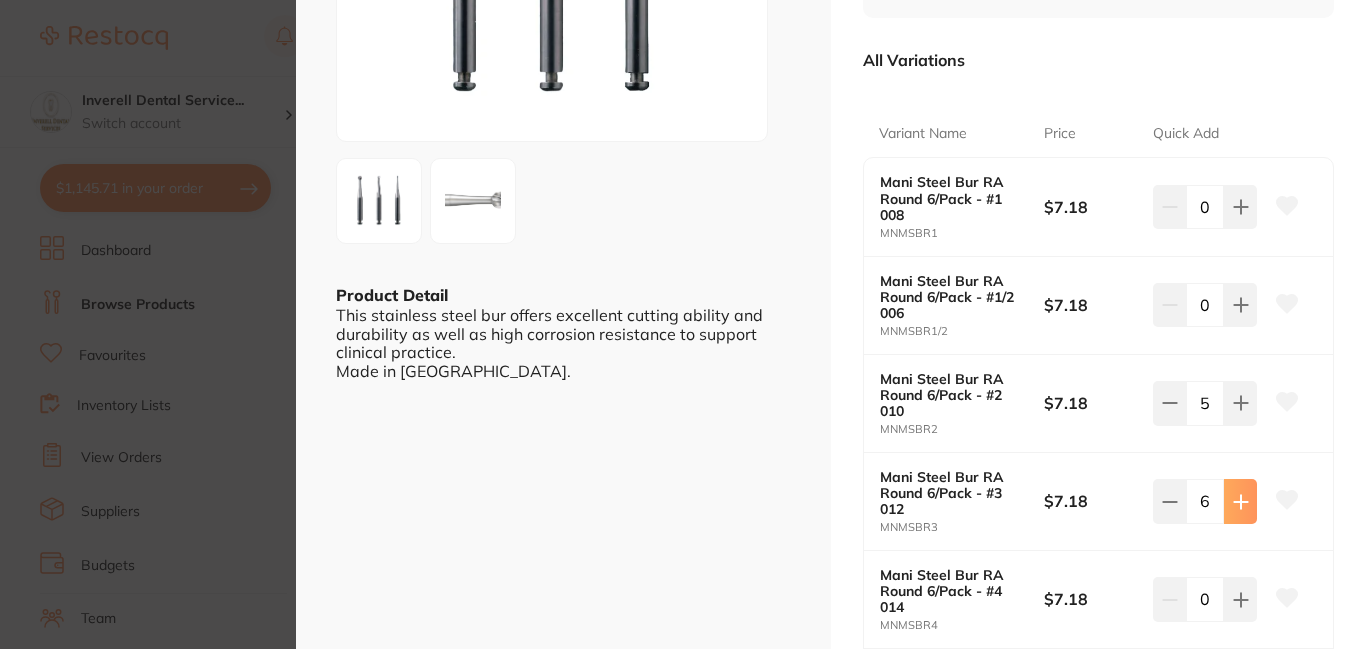 click 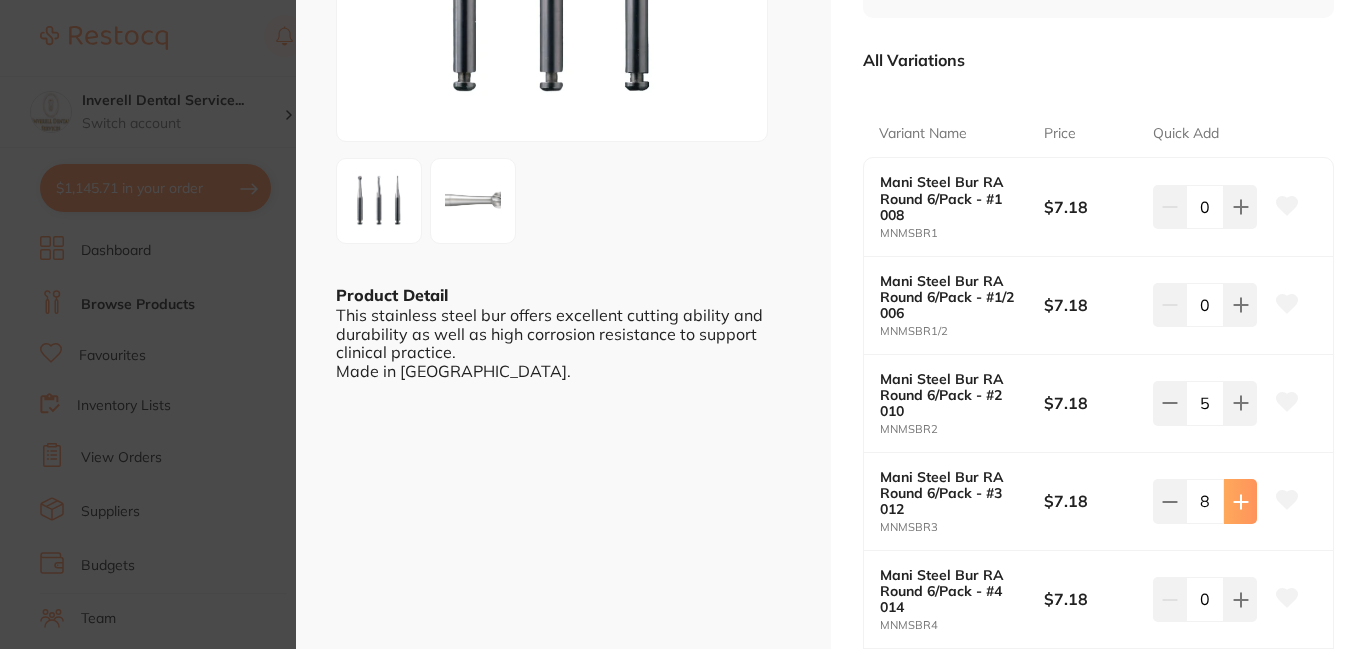 click 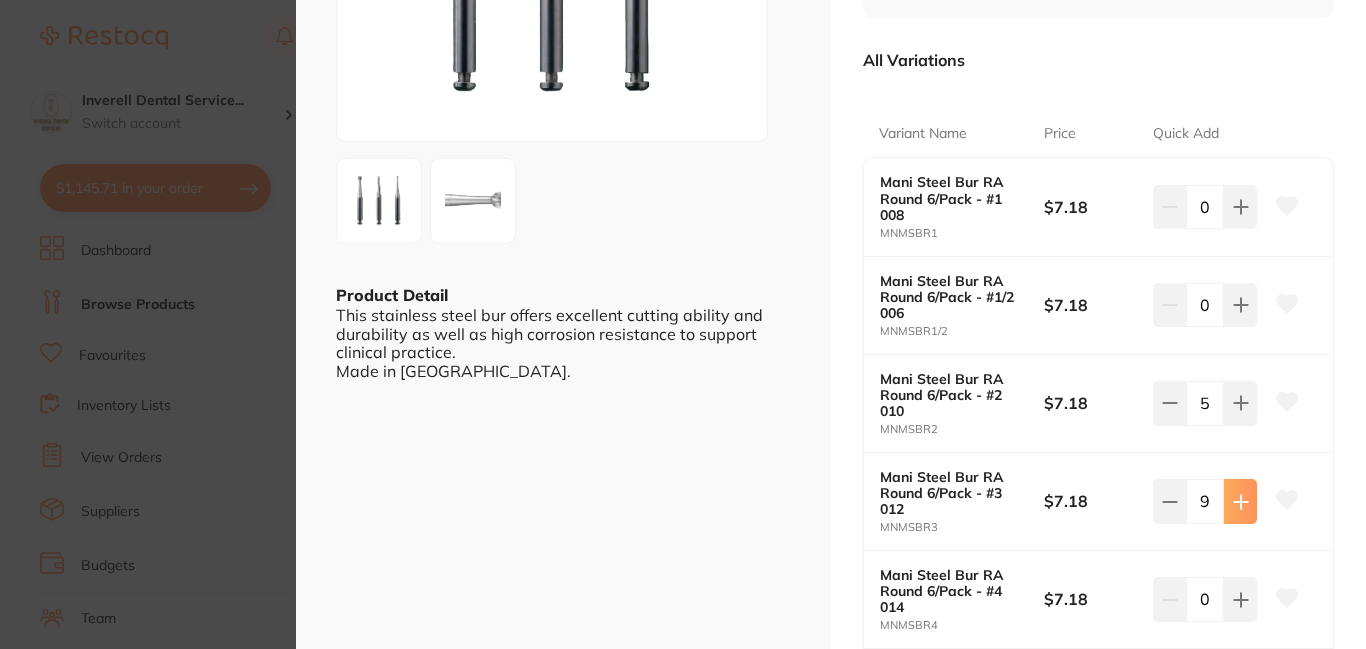 click 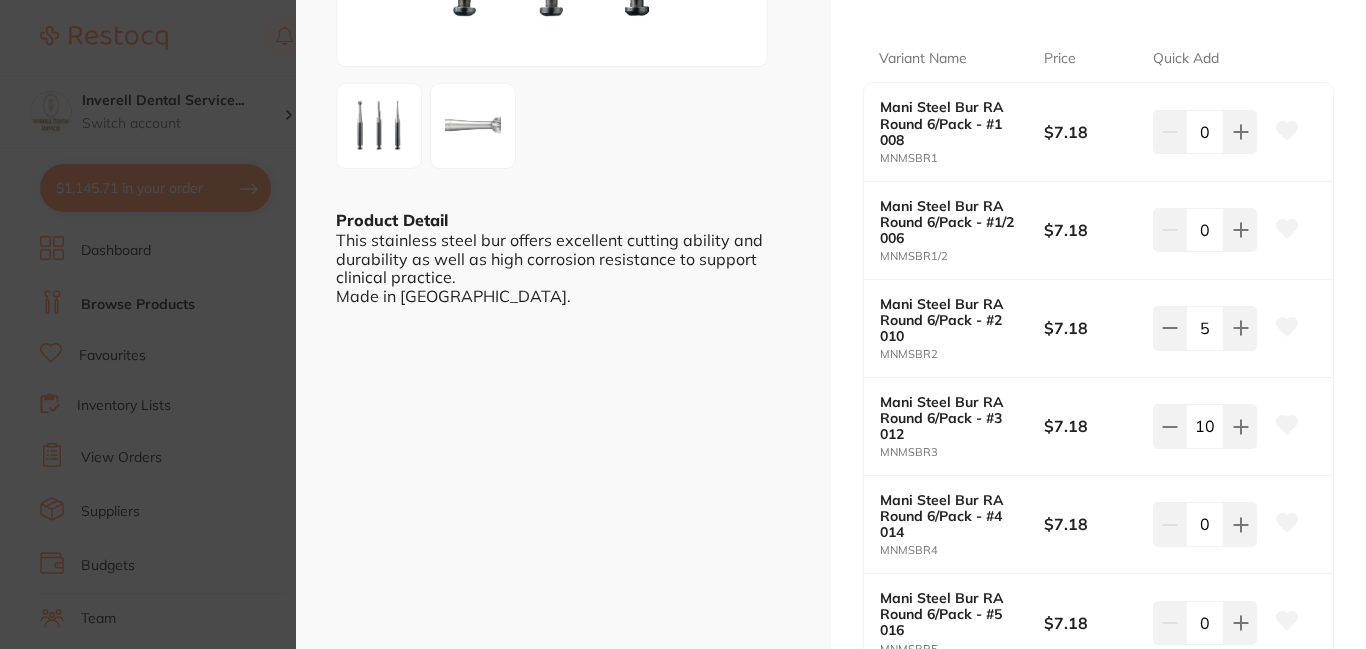 scroll, scrollTop: 400, scrollLeft: 0, axis: vertical 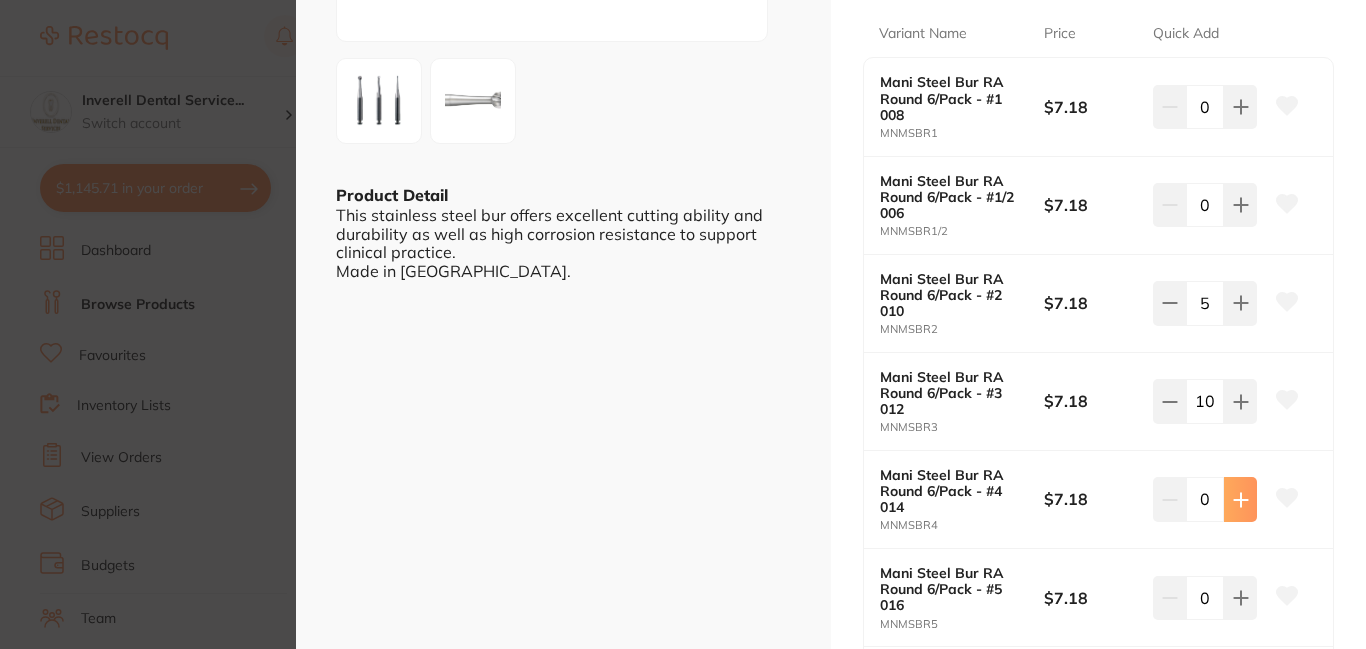 click 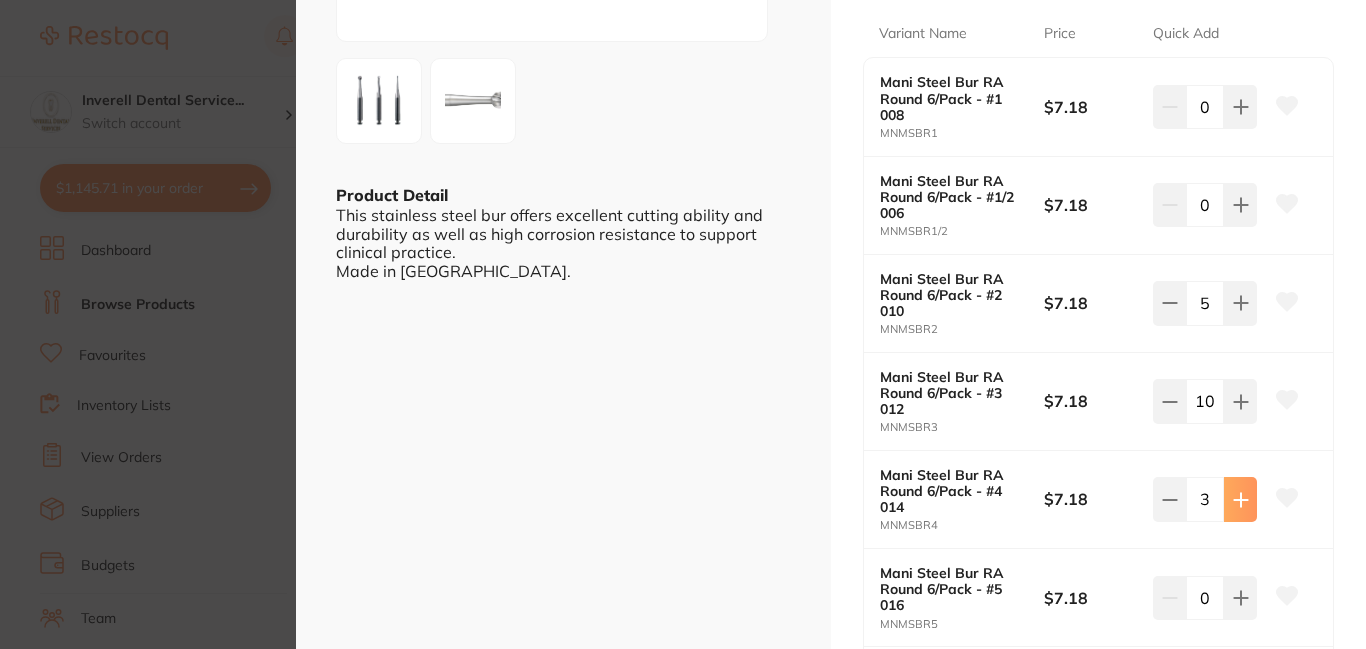 click 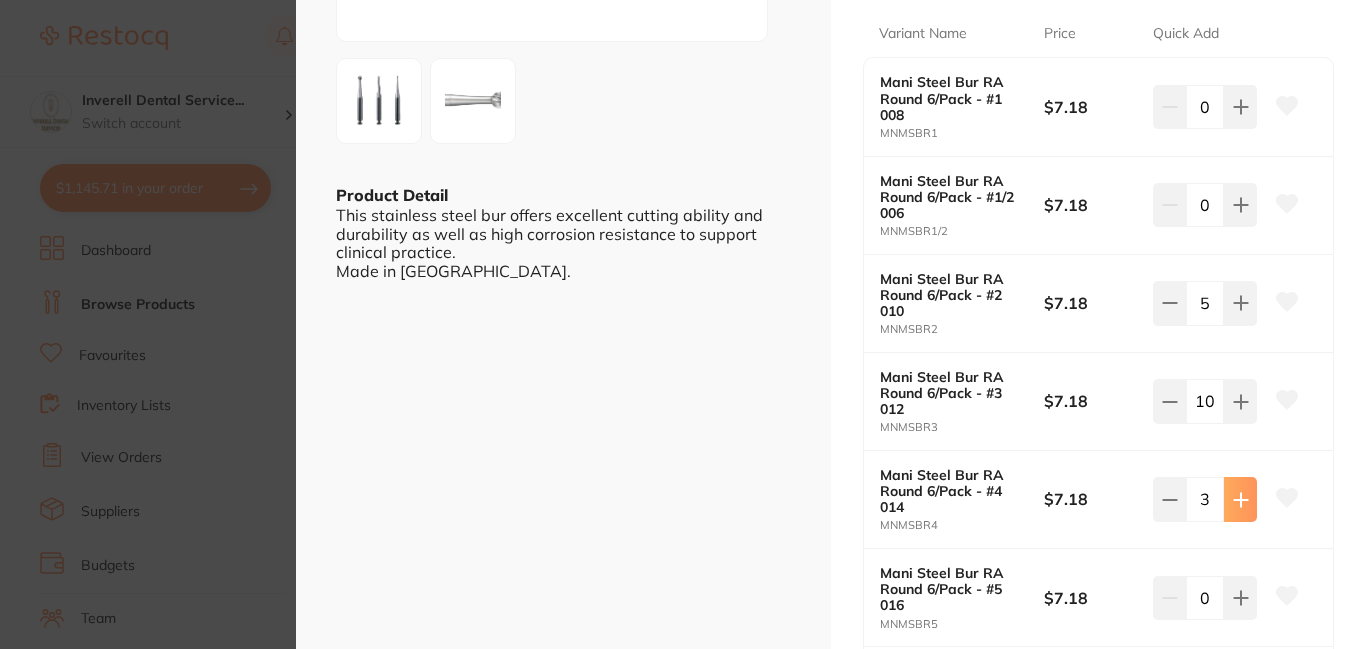 click 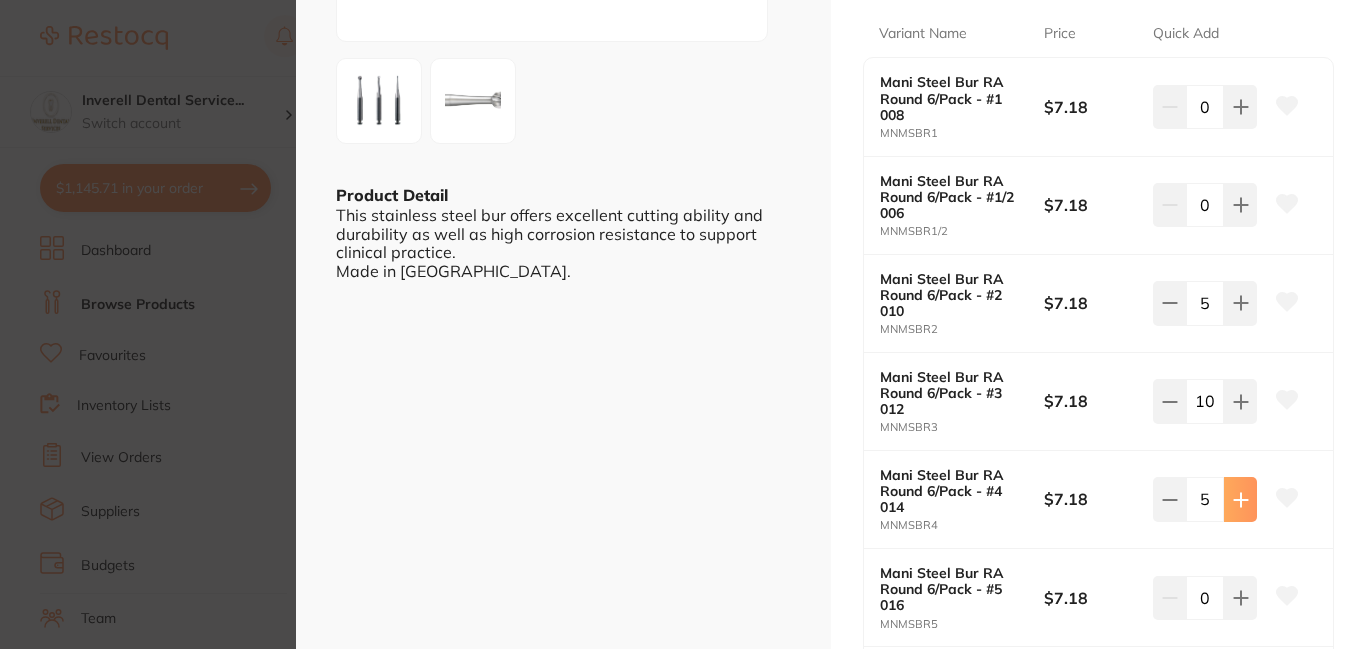 click 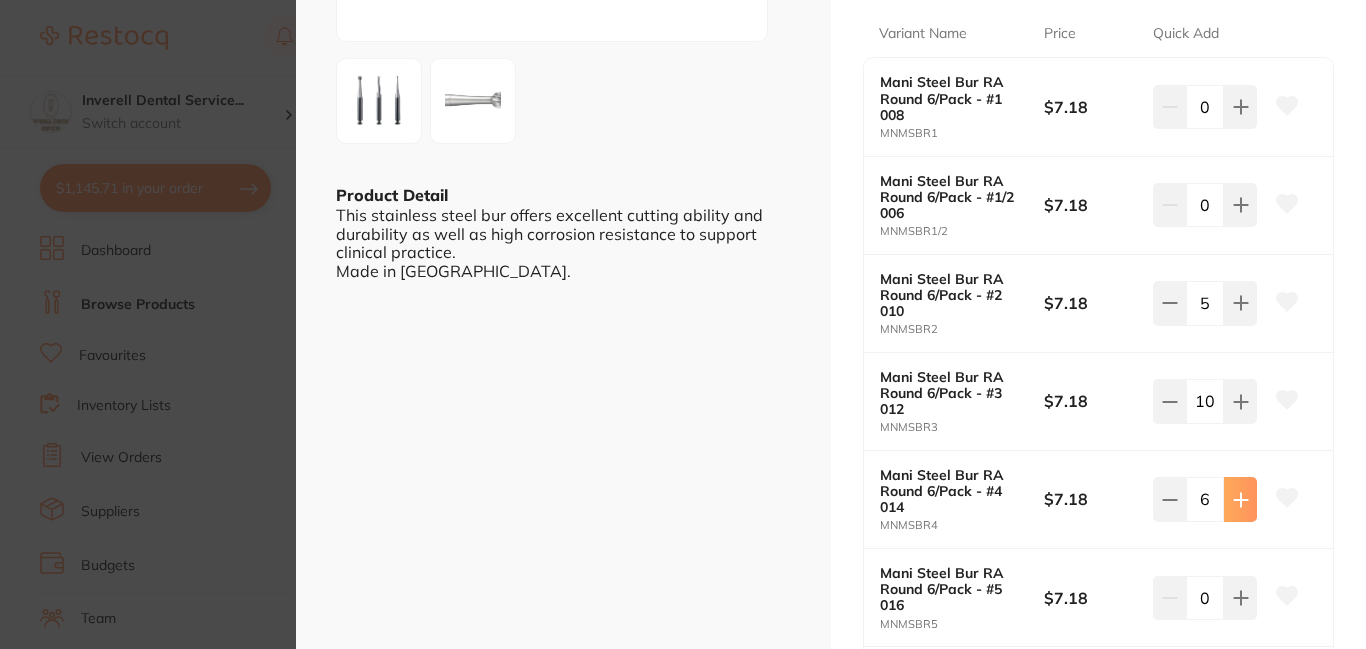 click 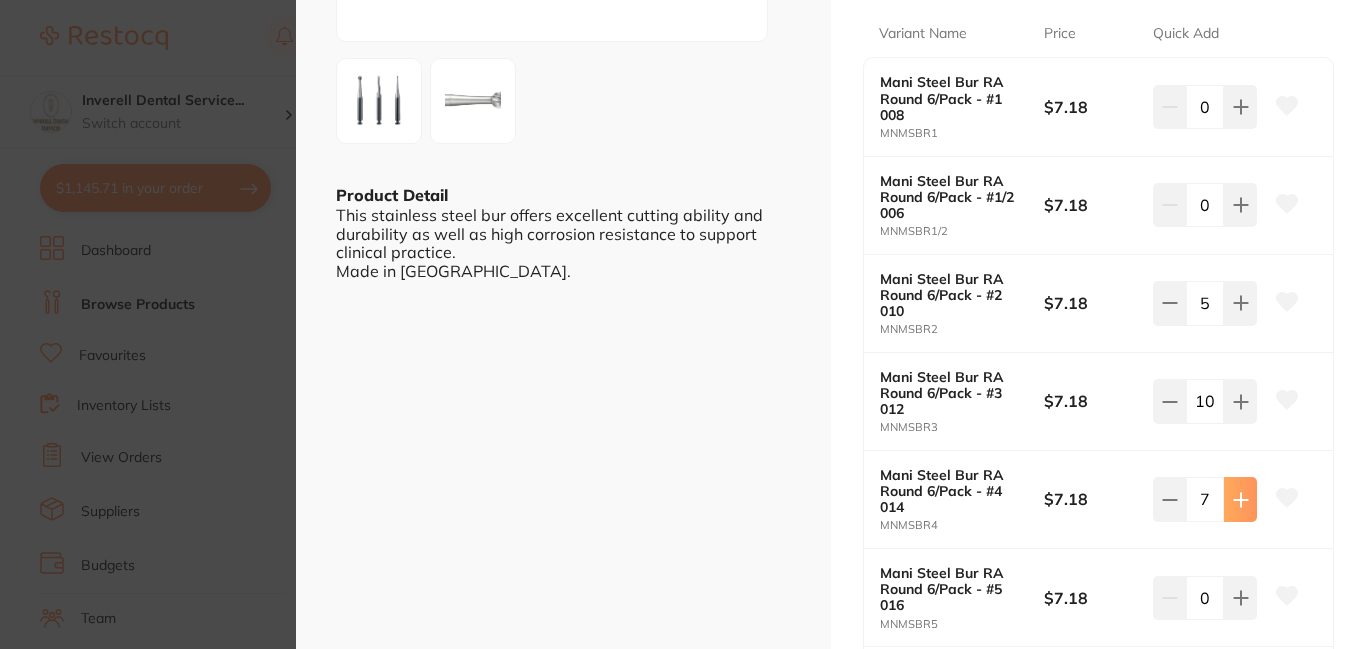 click 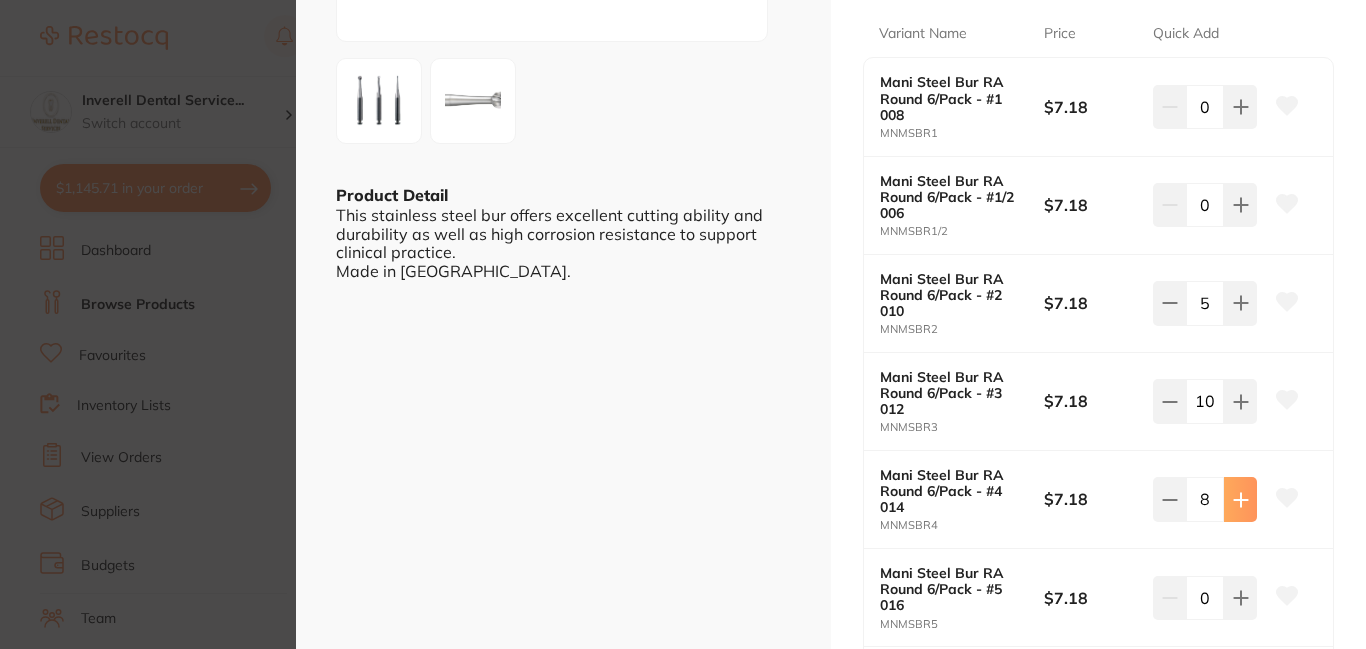 click 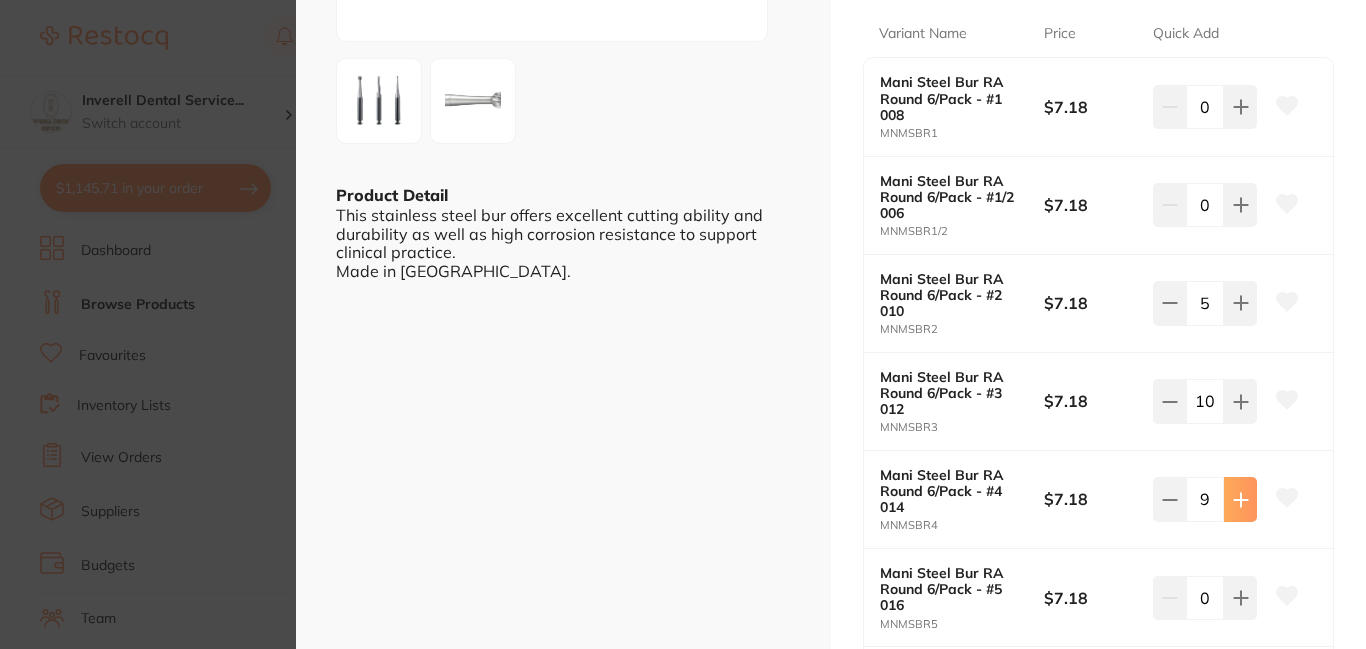 click 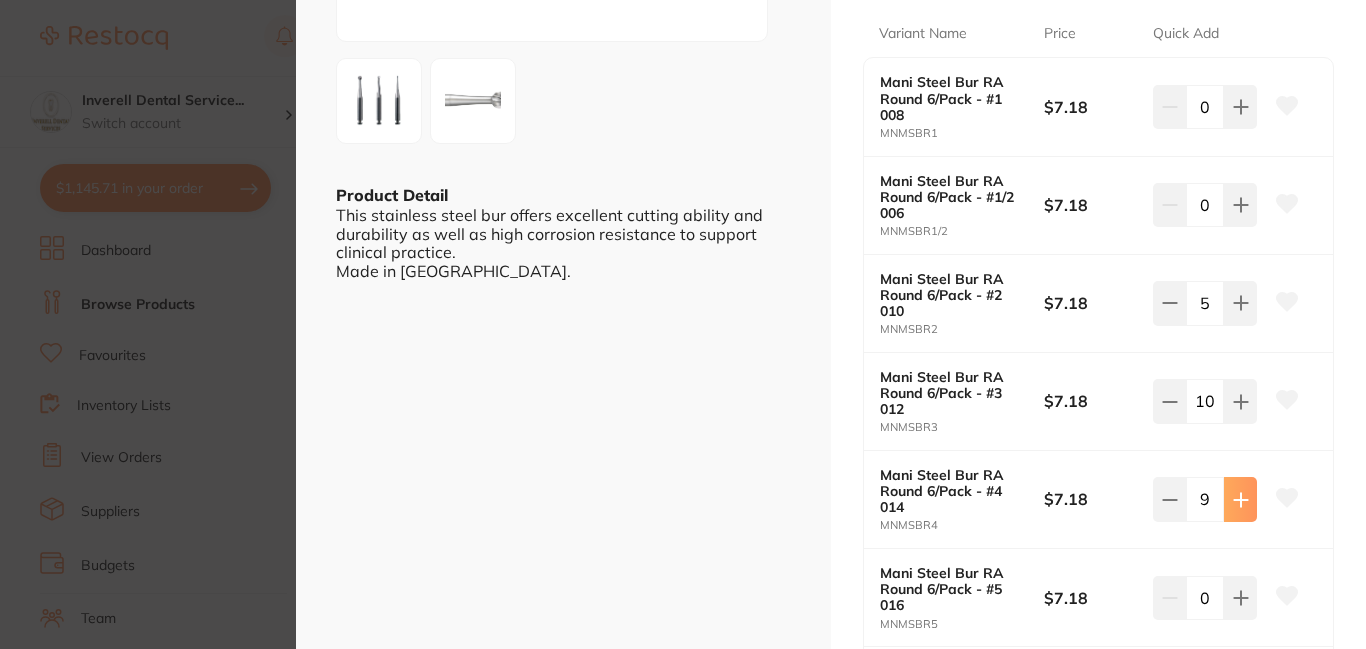 type on "10" 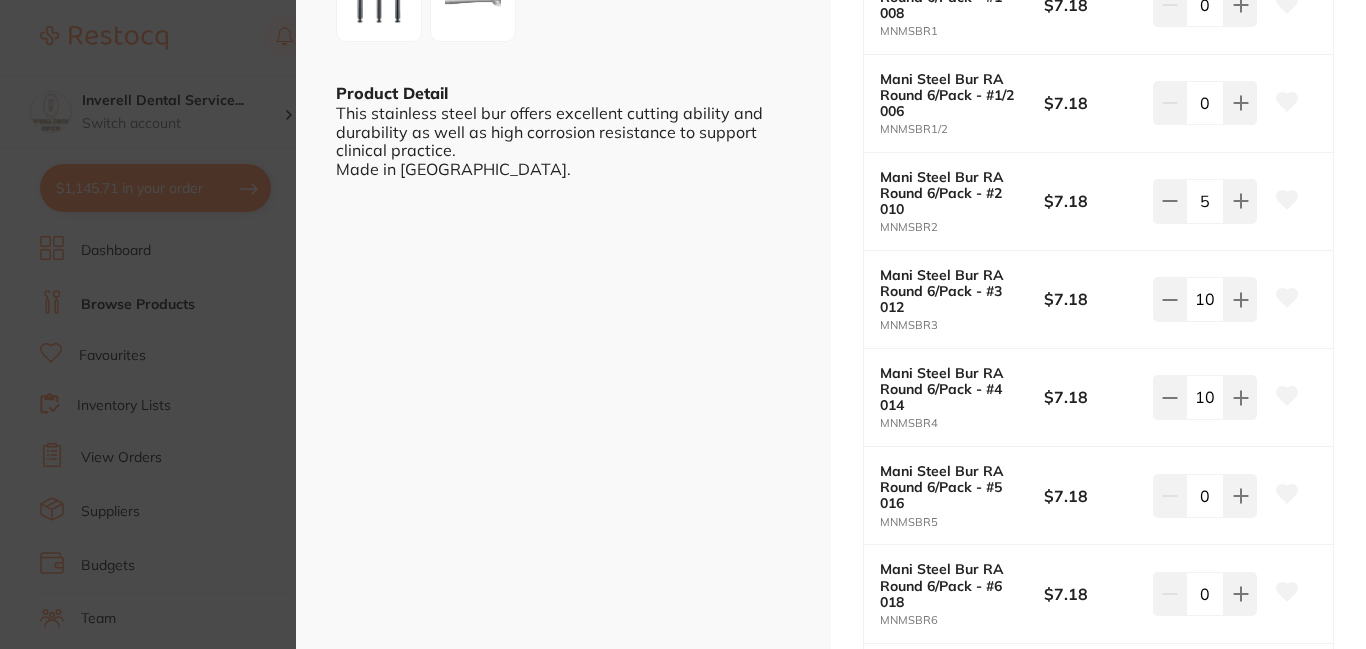 scroll, scrollTop: 600, scrollLeft: 0, axis: vertical 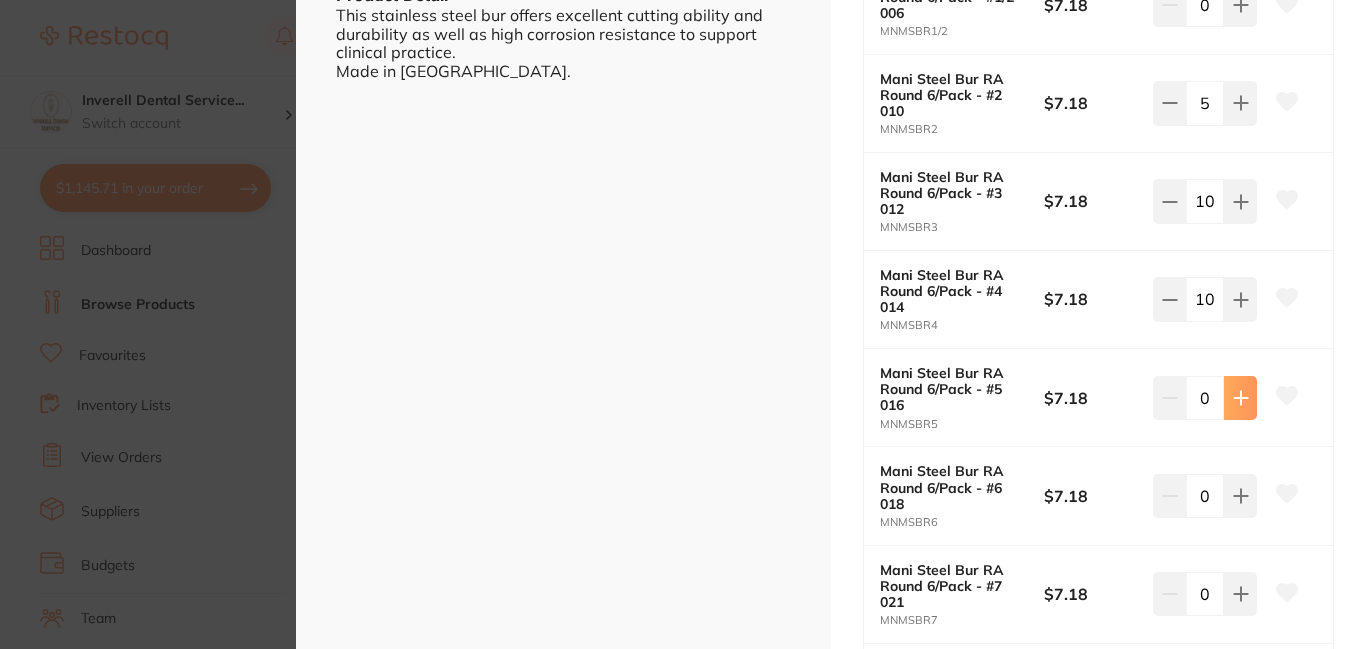 click 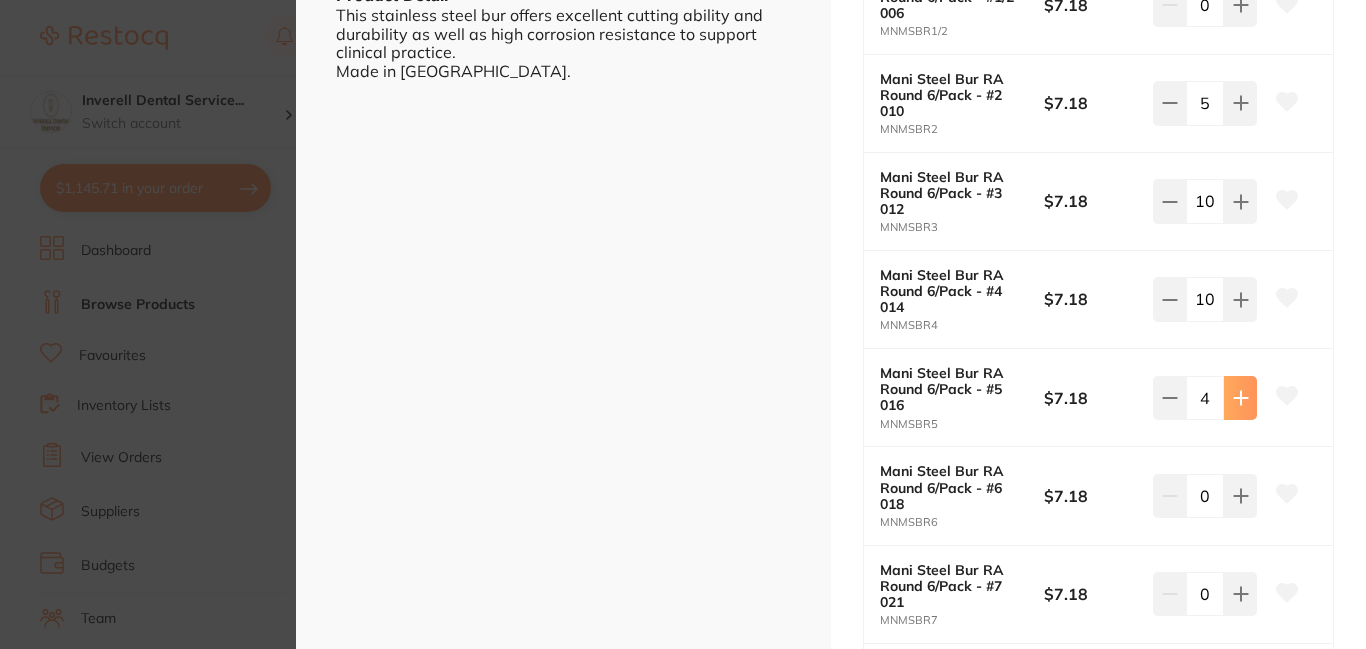 click 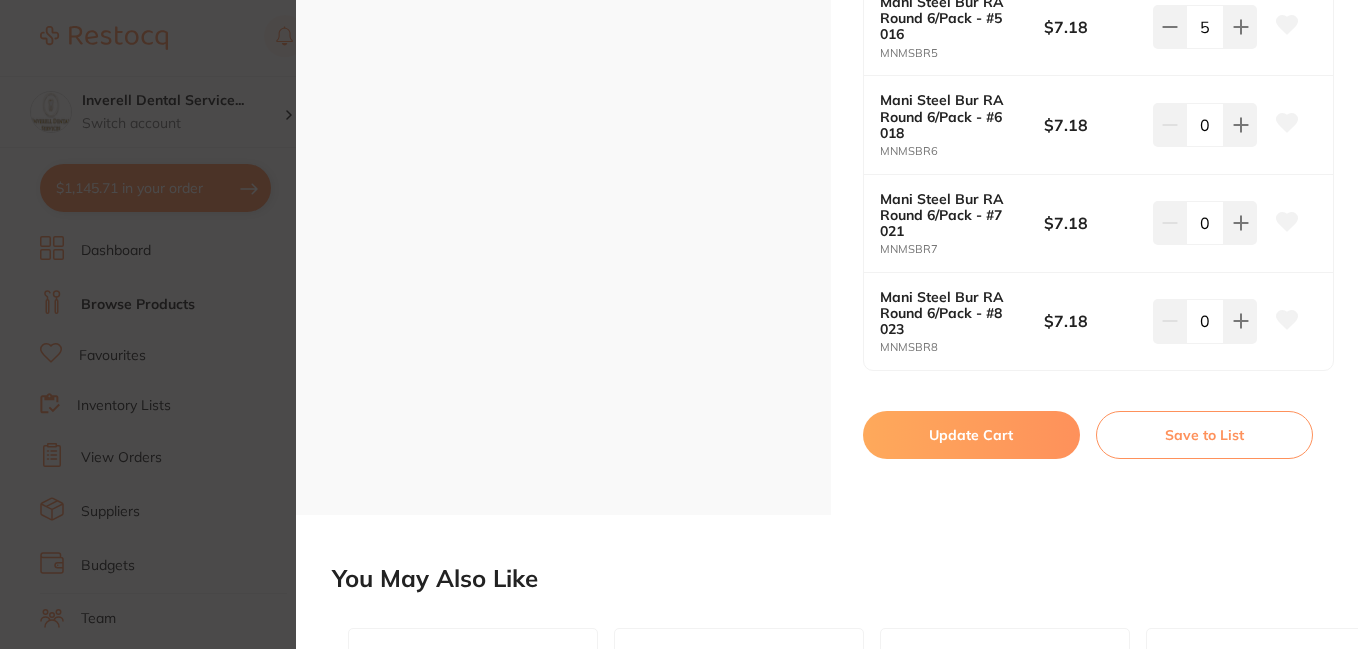 scroll, scrollTop: 1000, scrollLeft: 0, axis: vertical 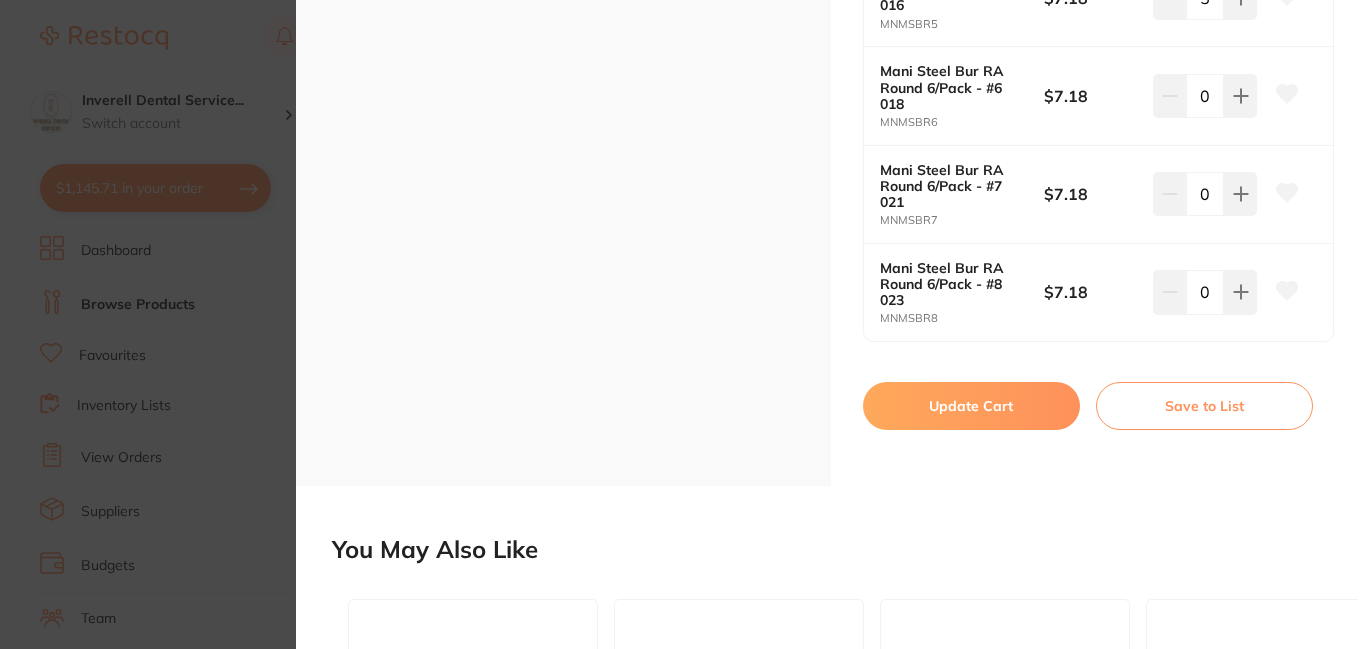 click on "Update Cart" at bounding box center [971, 406] 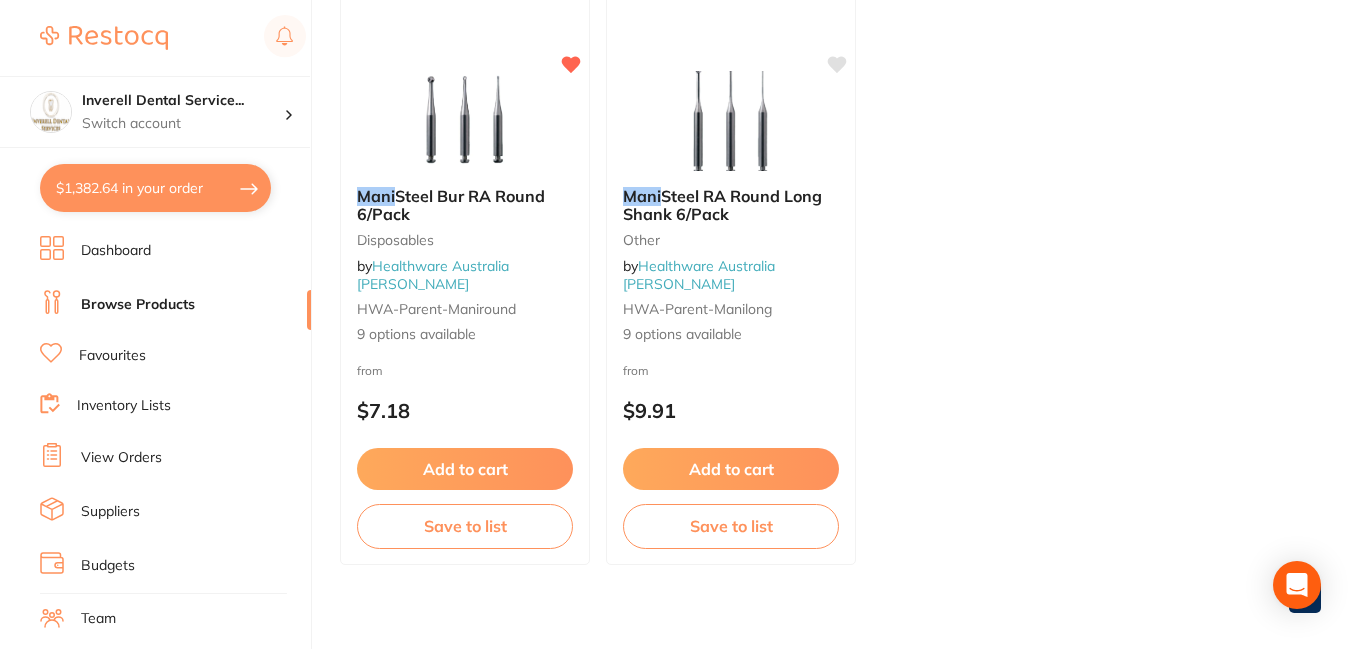 scroll, scrollTop: 312, scrollLeft: 0, axis: vertical 